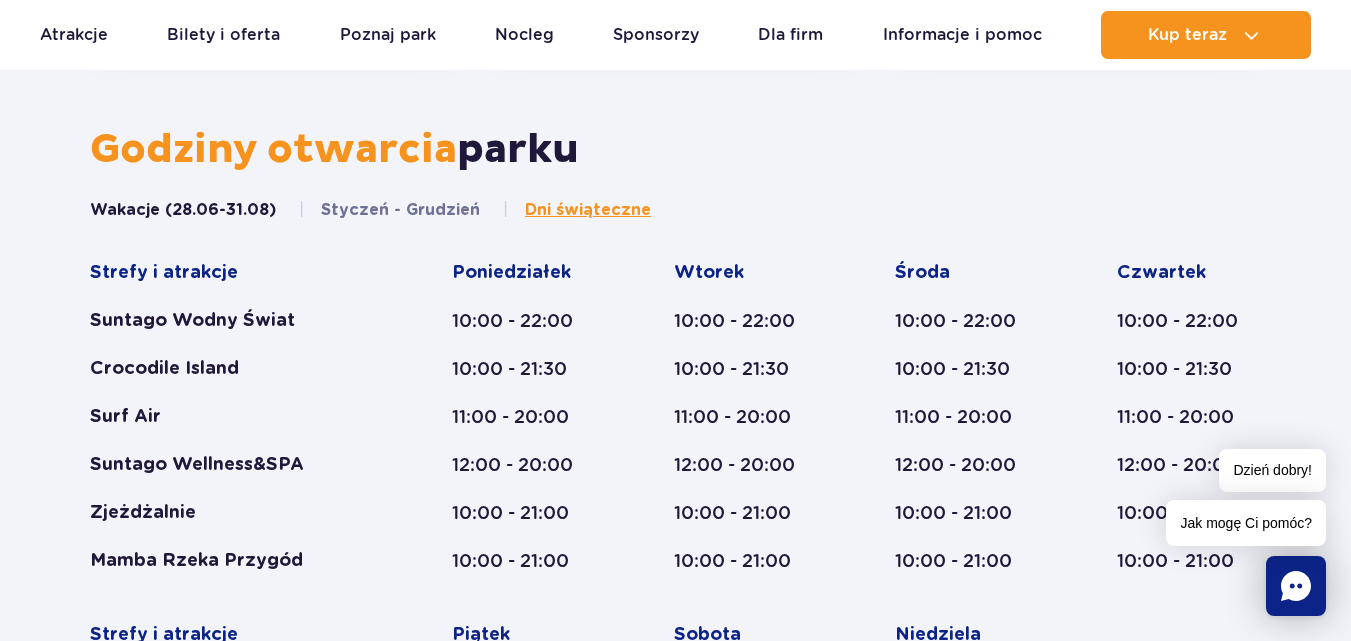 scroll, scrollTop: 827, scrollLeft: 0, axis: vertical 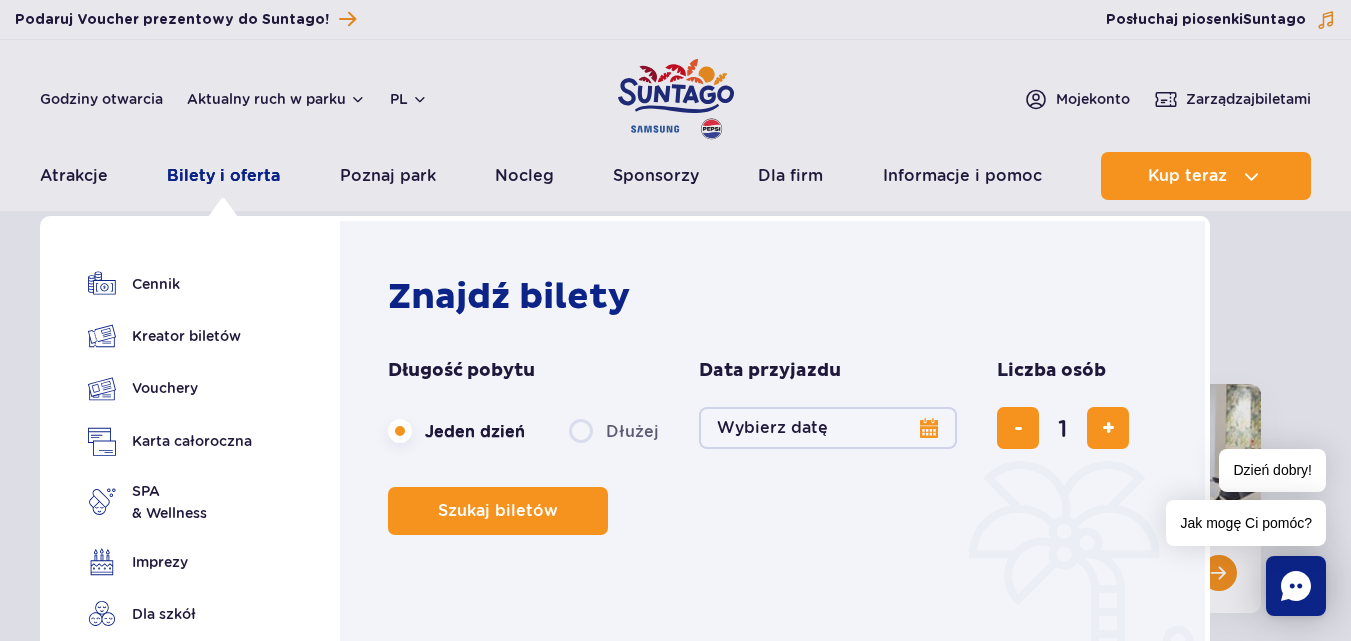 click on "Bilety i oferta" at bounding box center [223, 176] 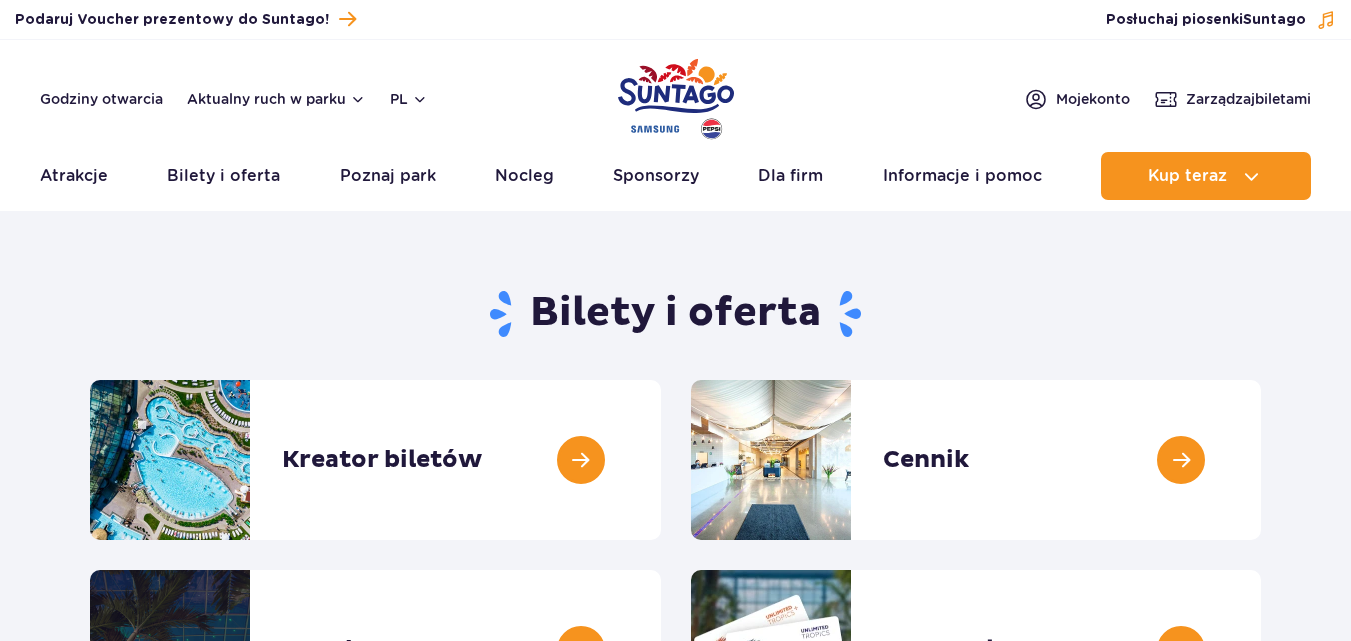 scroll, scrollTop: 0, scrollLeft: 0, axis: both 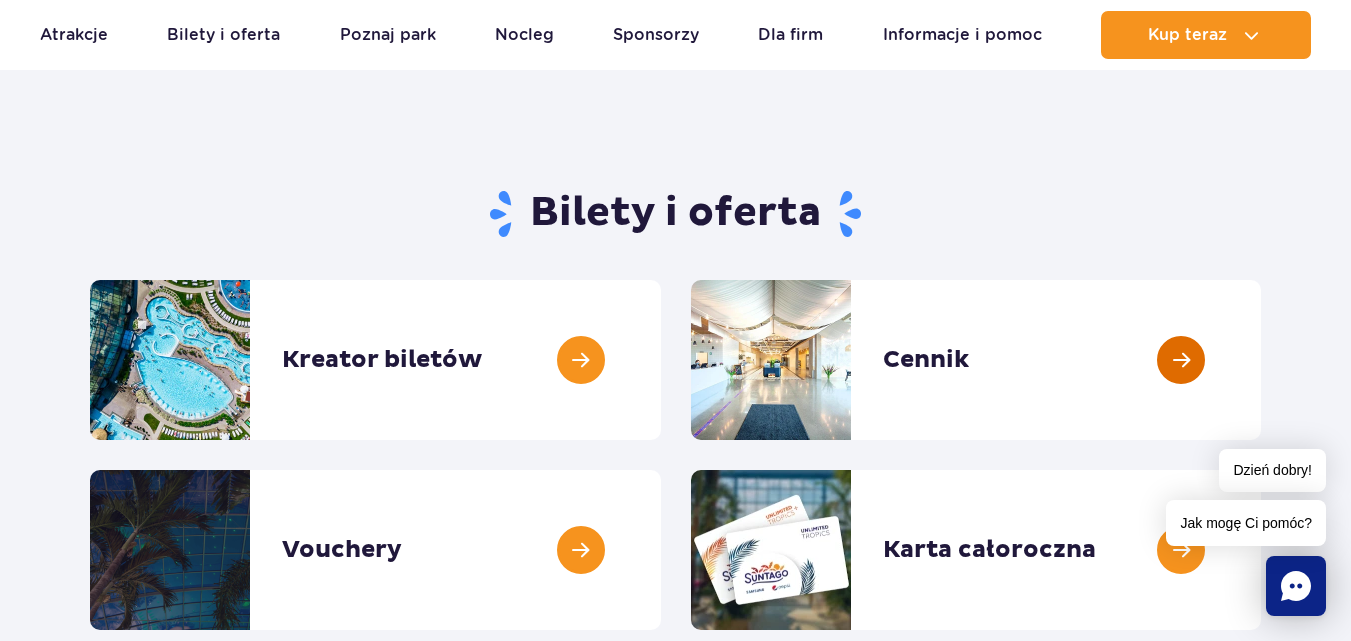 click at bounding box center [1261, 360] 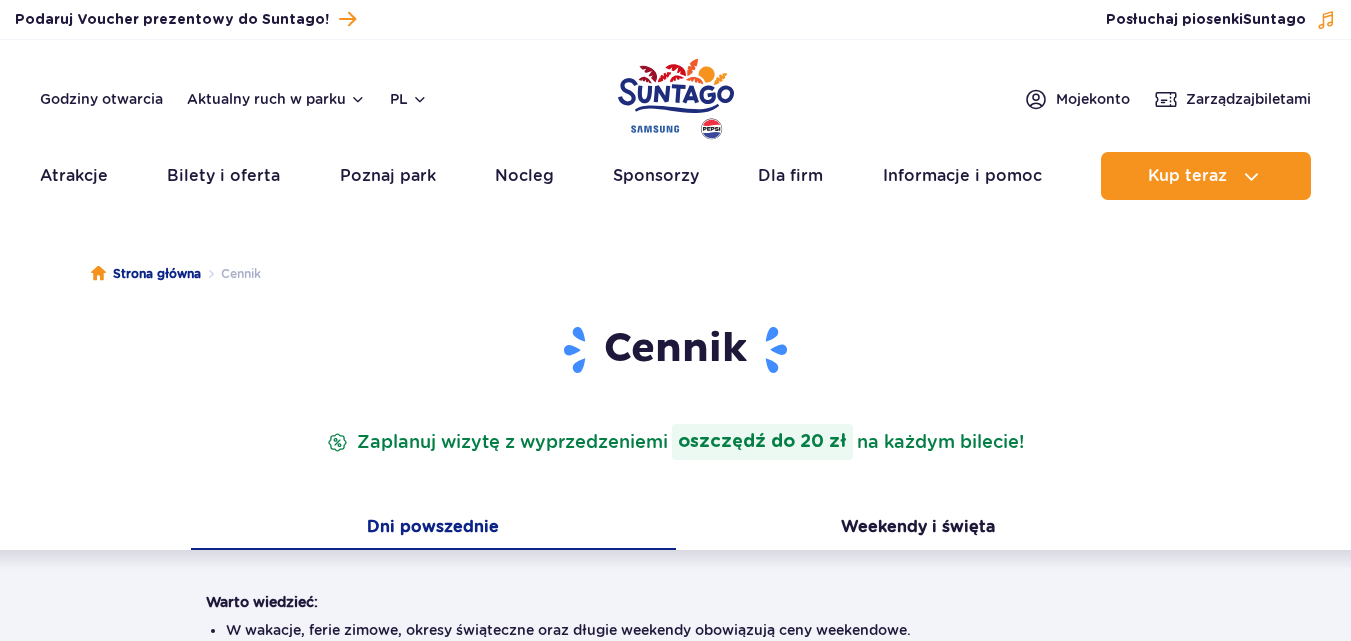 scroll, scrollTop: 0, scrollLeft: 0, axis: both 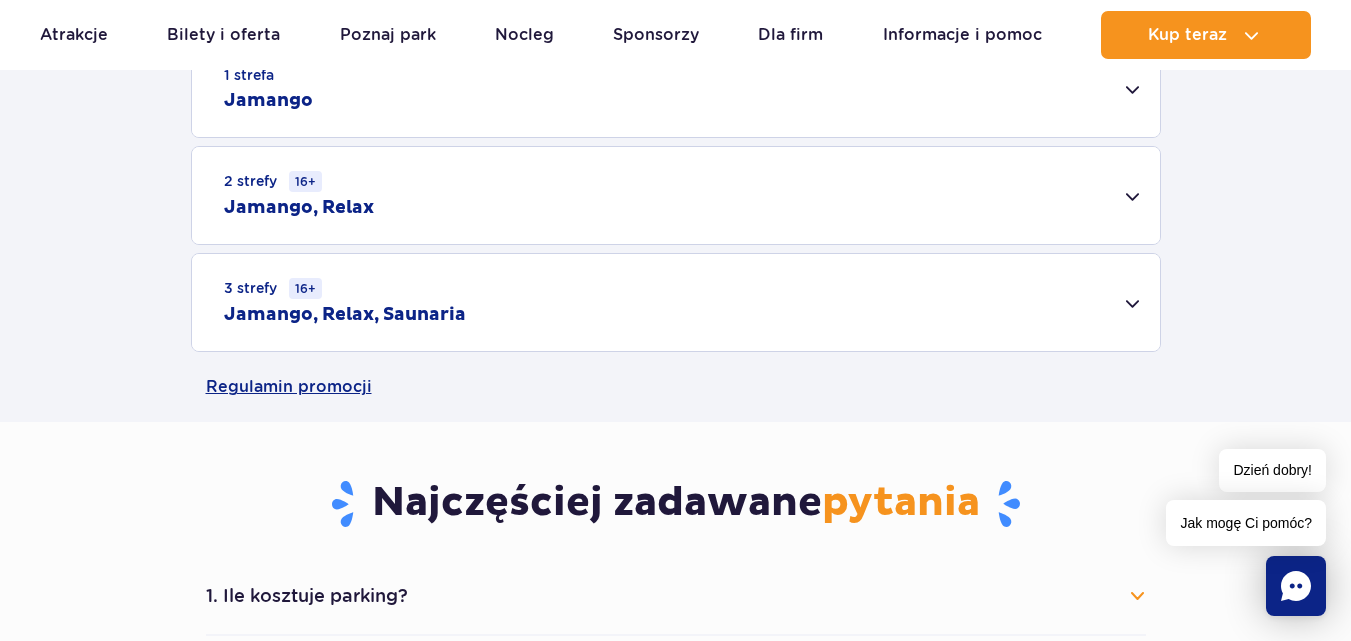 click on "3 strefy  16+
Jamango, Relax, Saunaria" at bounding box center [676, 302] 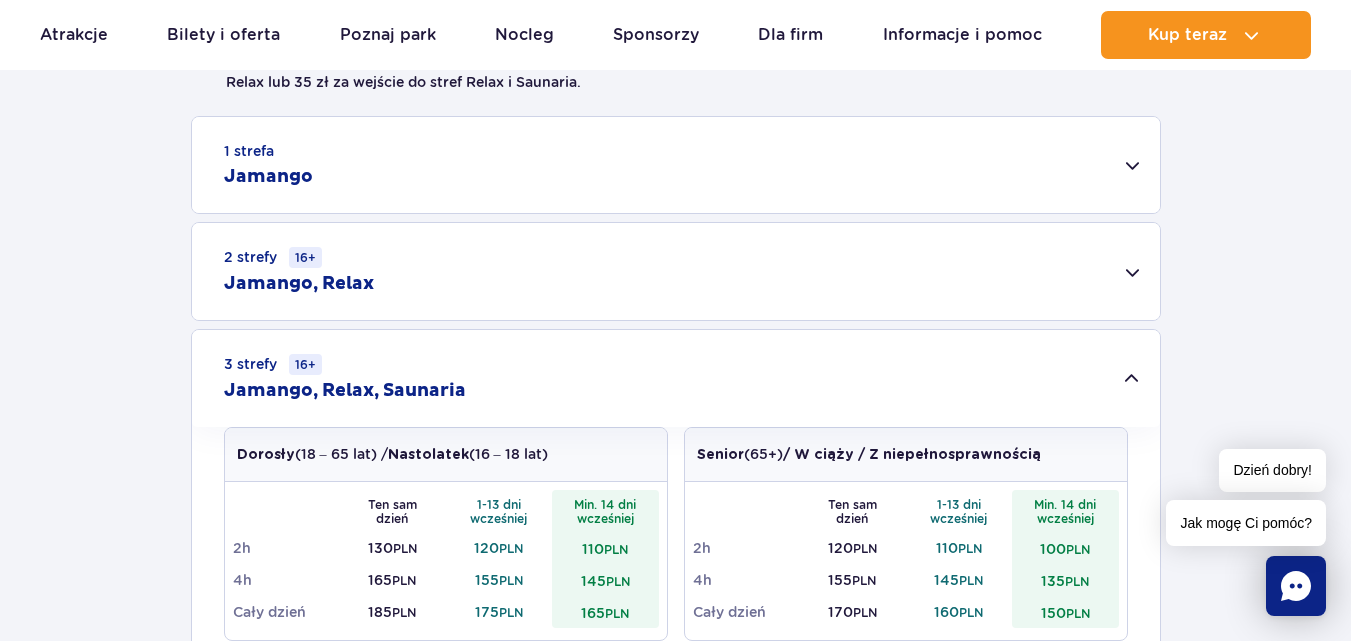 scroll, scrollTop: 600, scrollLeft: 0, axis: vertical 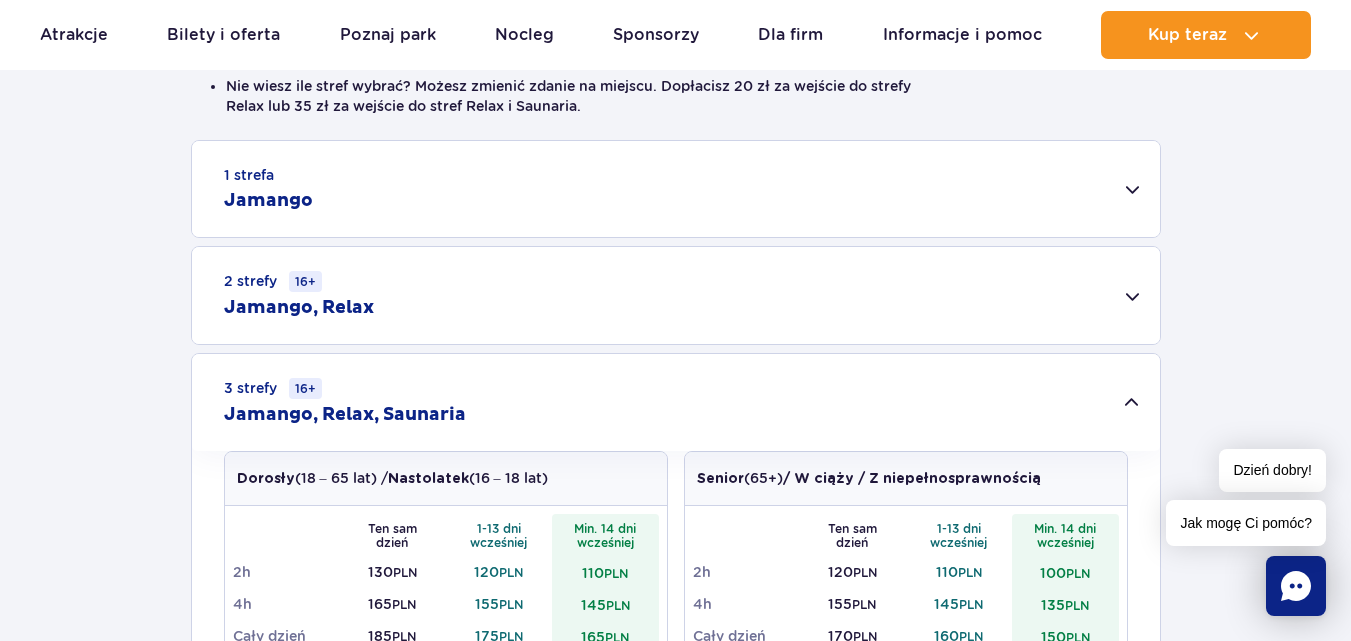 click on "2 strefy  16+
Jamango, Relax" at bounding box center [676, 295] 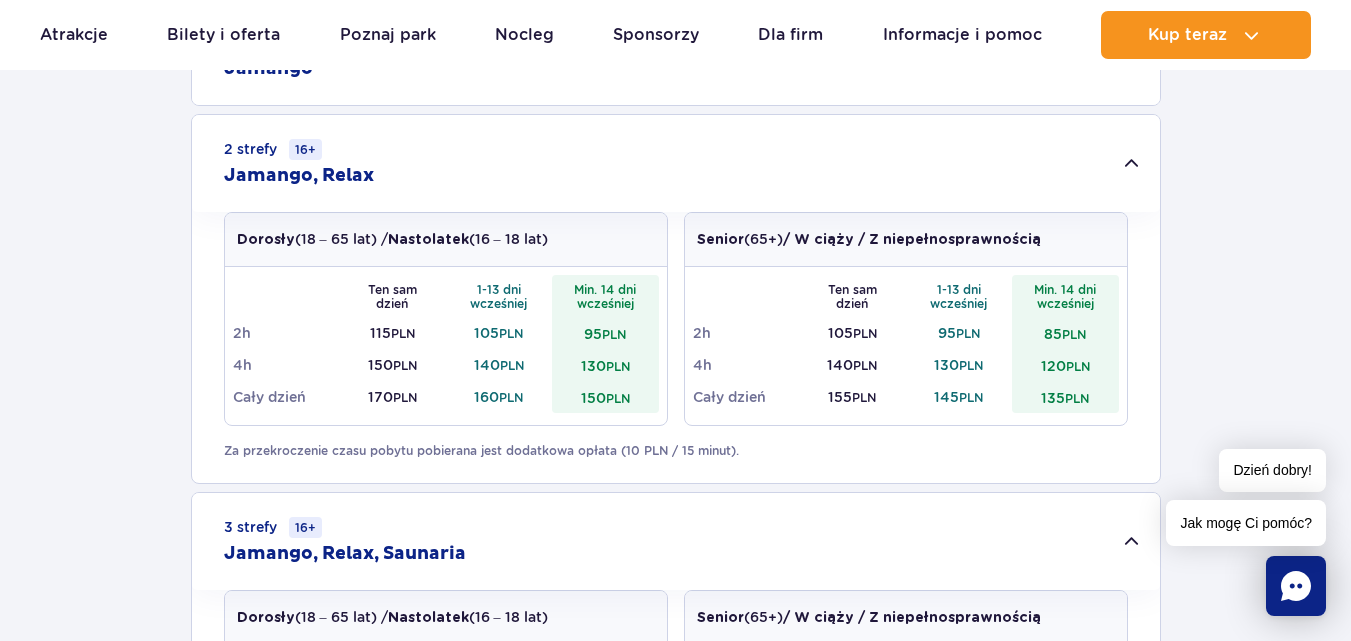 scroll, scrollTop: 600, scrollLeft: 0, axis: vertical 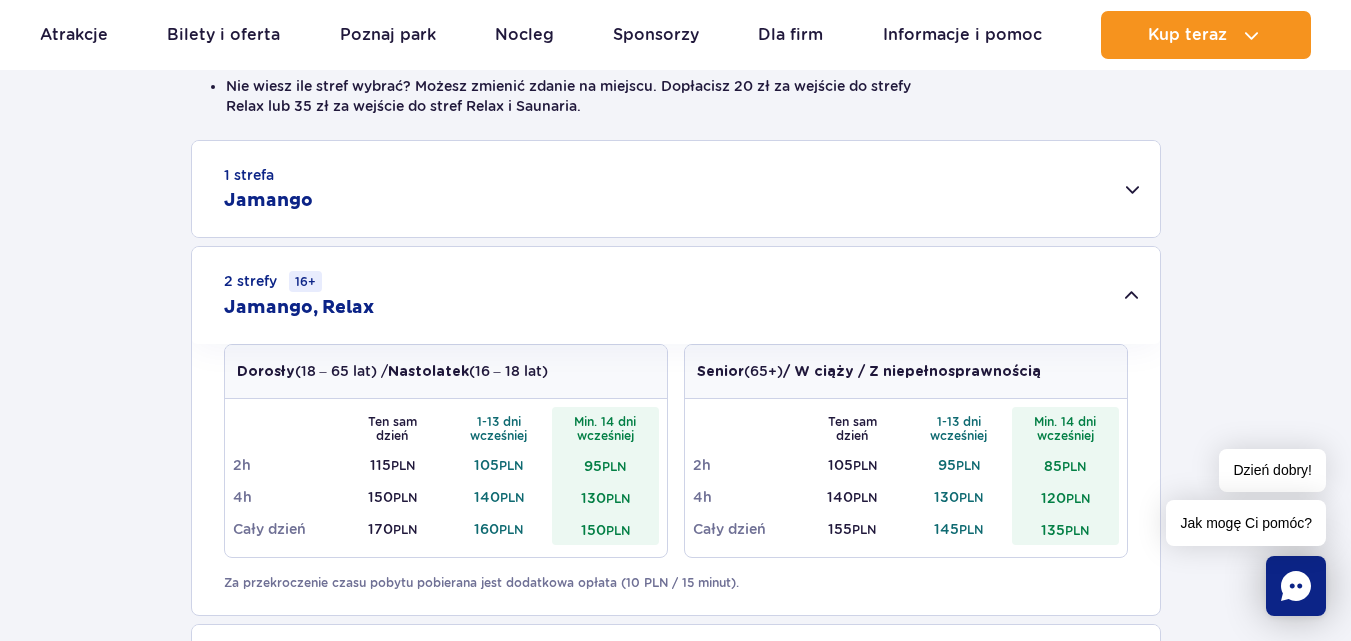 click on "1 strefa
Jamango" at bounding box center (676, 189) 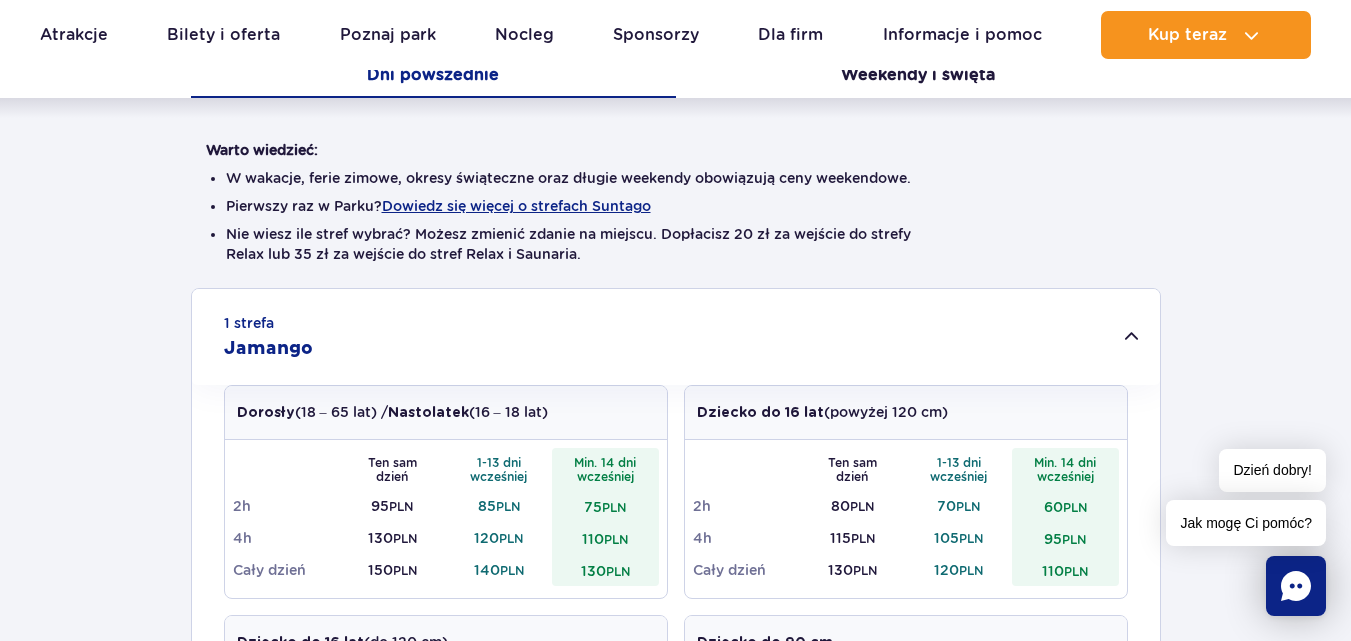 scroll, scrollTop: 100, scrollLeft: 0, axis: vertical 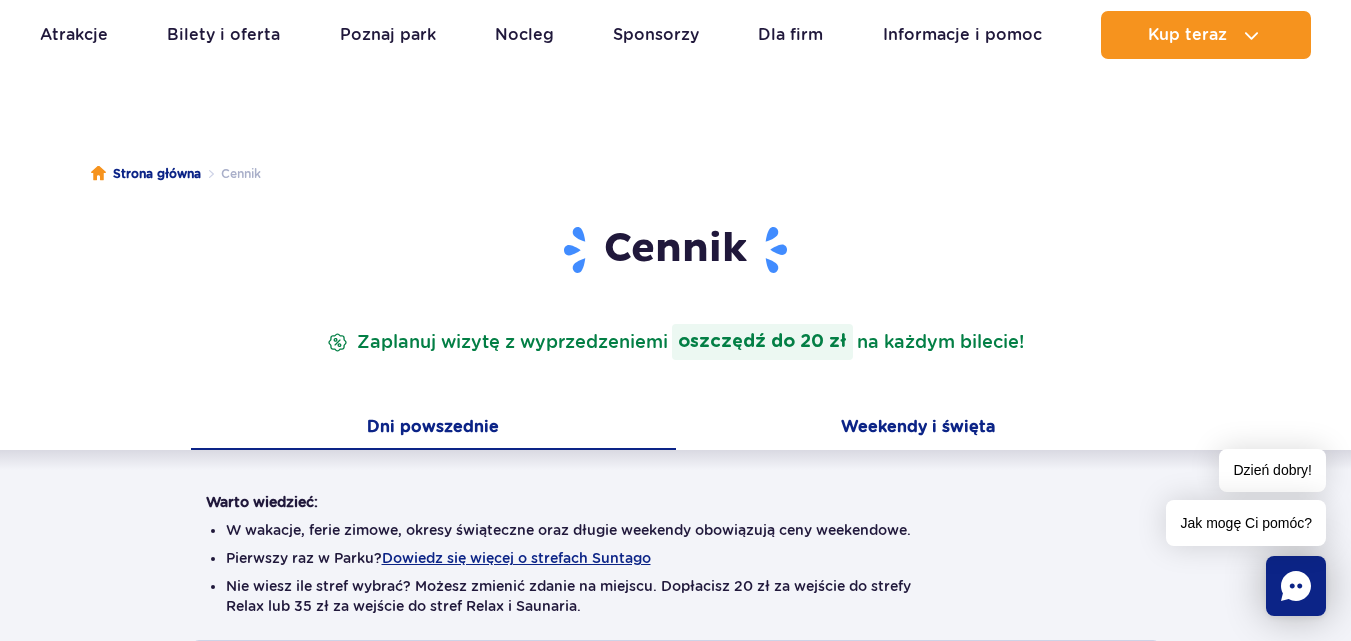 click on "Weekendy i święta" at bounding box center (918, 429) 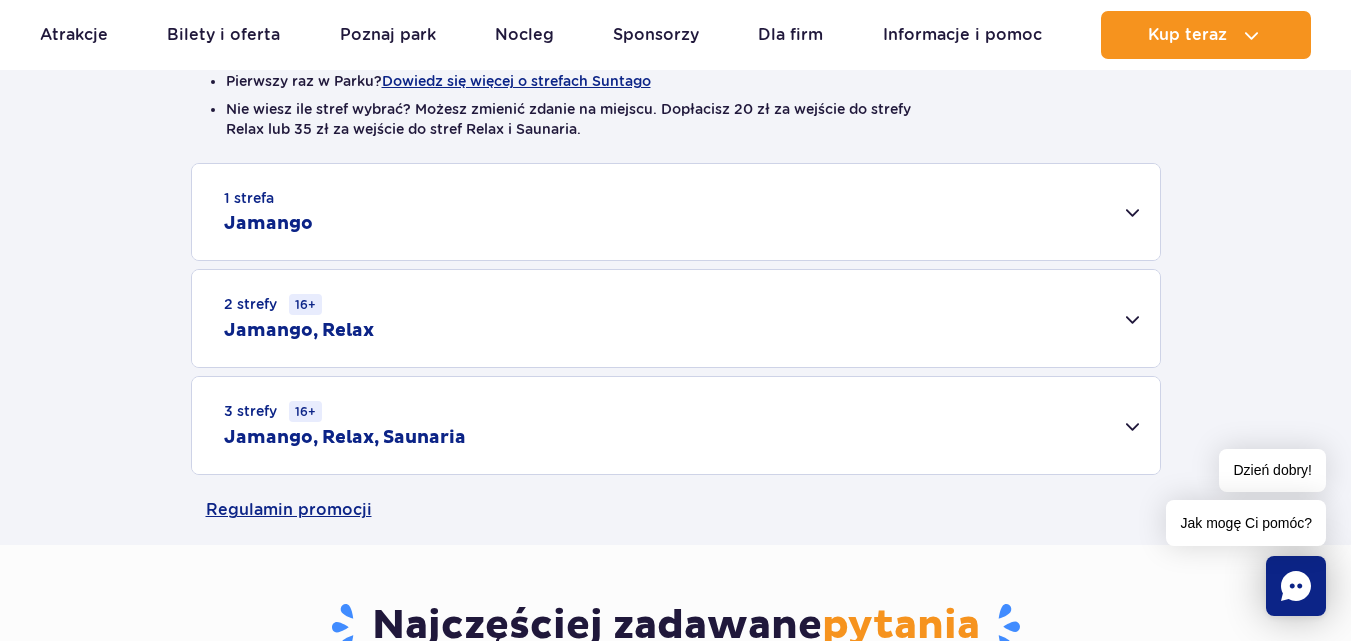 scroll, scrollTop: 600, scrollLeft: 0, axis: vertical 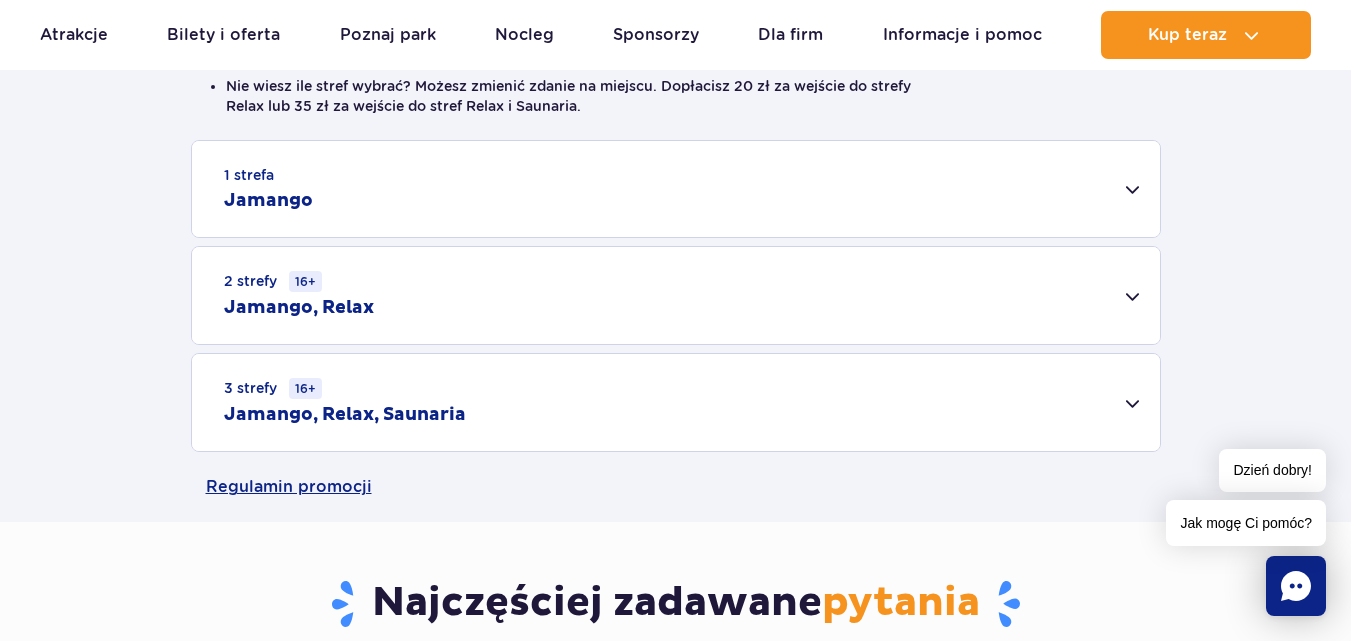 click on "1 strefa
Jamango" at bounding box center [676, 189] 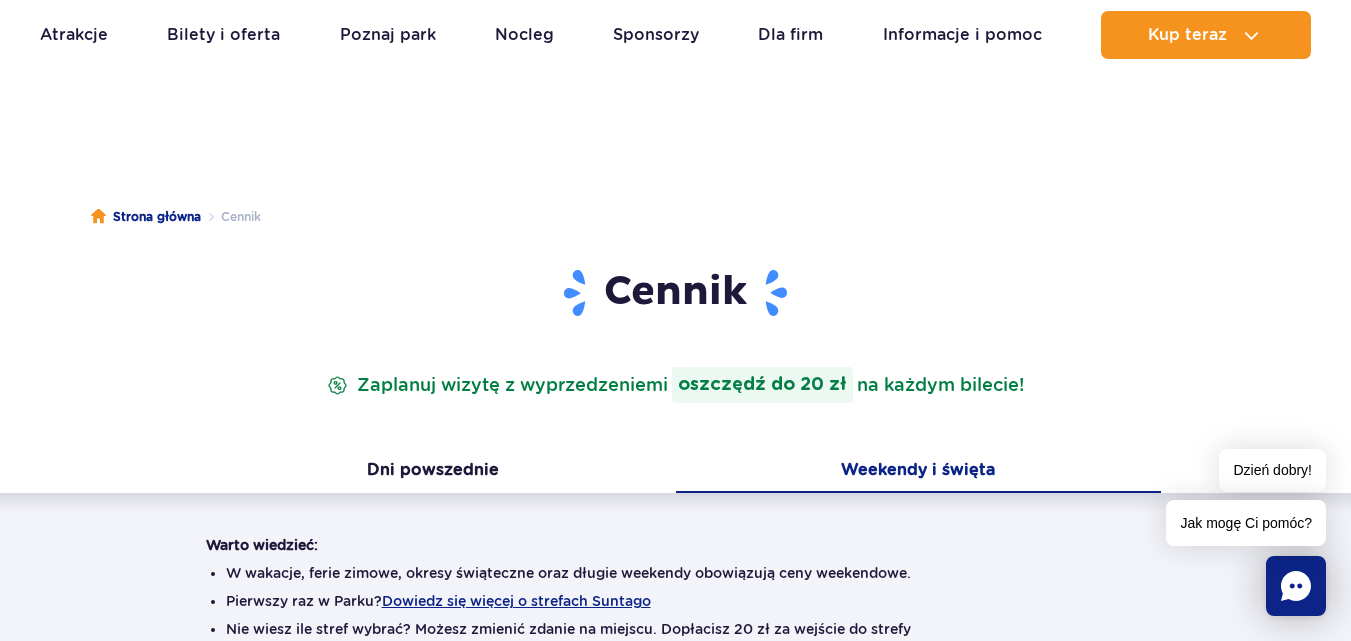 scroll, scrollTop: 0, scrollLeft: 0, axis: both 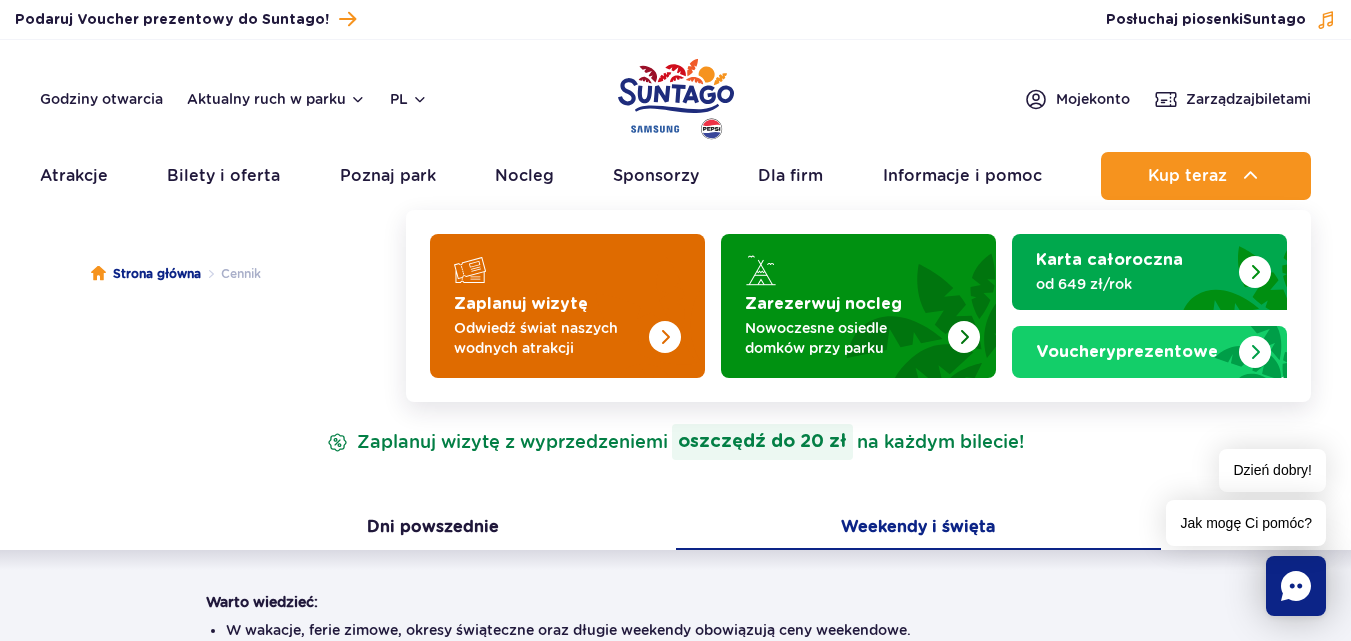 click at bounding box center (665, 337) 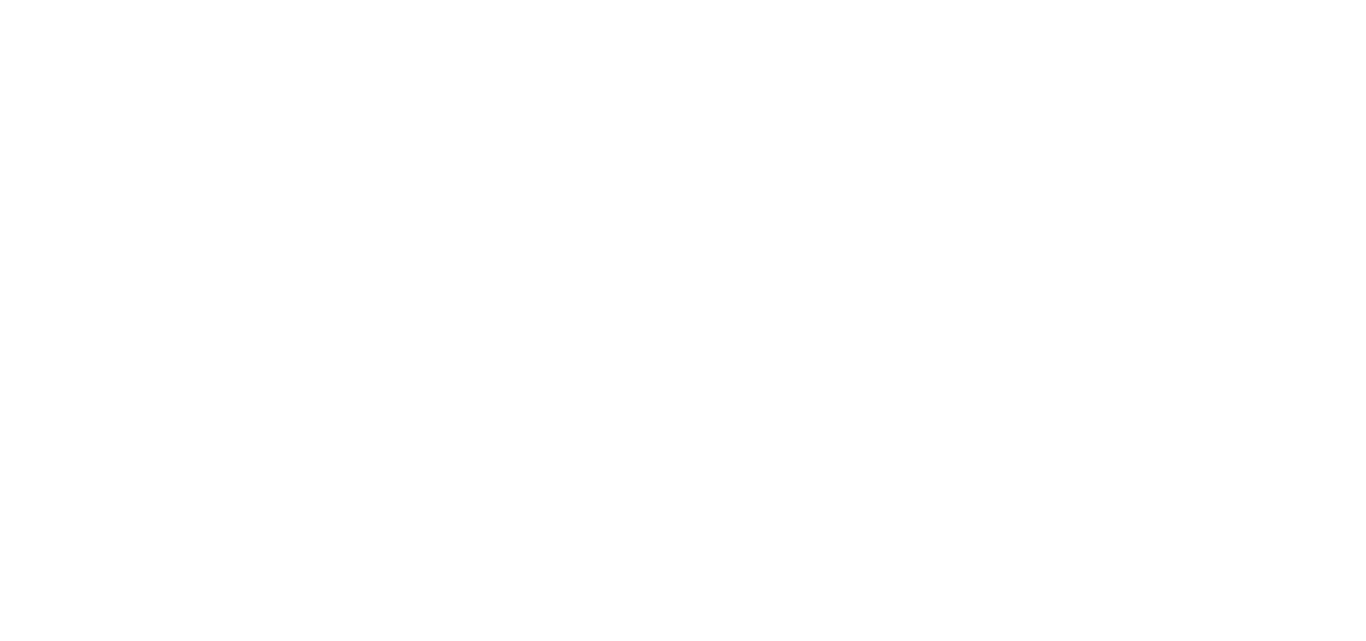 scroll, scrollTop: 0, scrollLeft: 0, axis: both 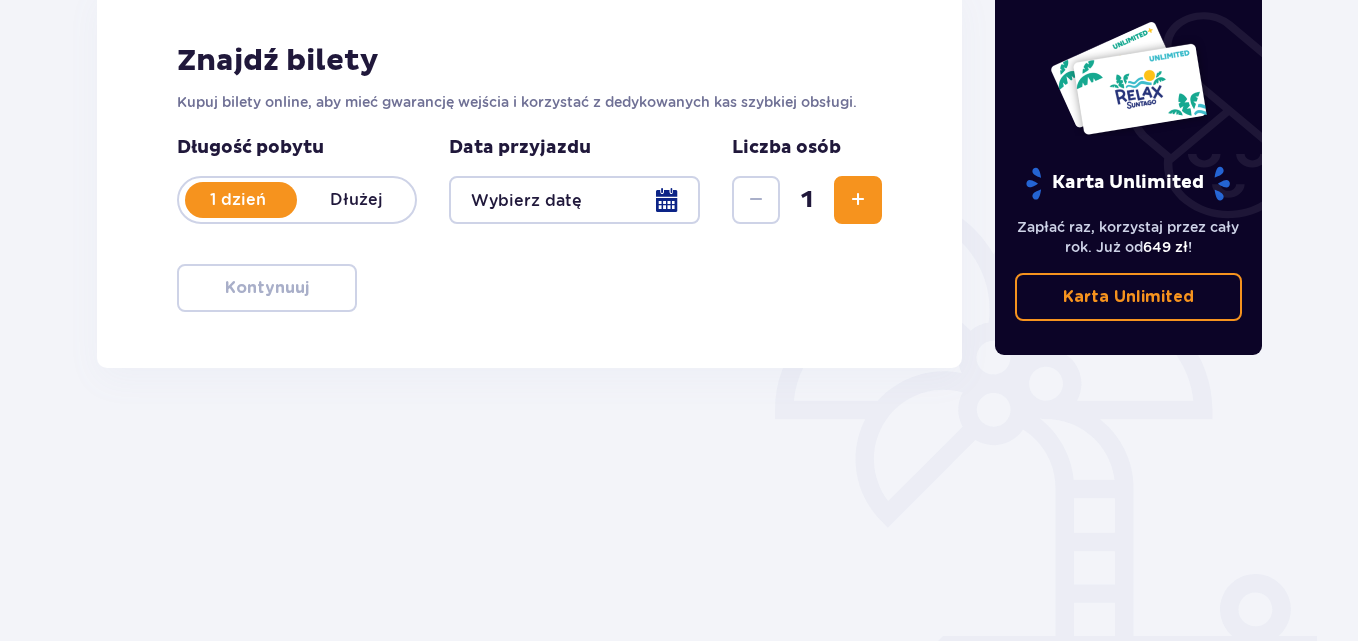 click at bounding box center [574, 200] 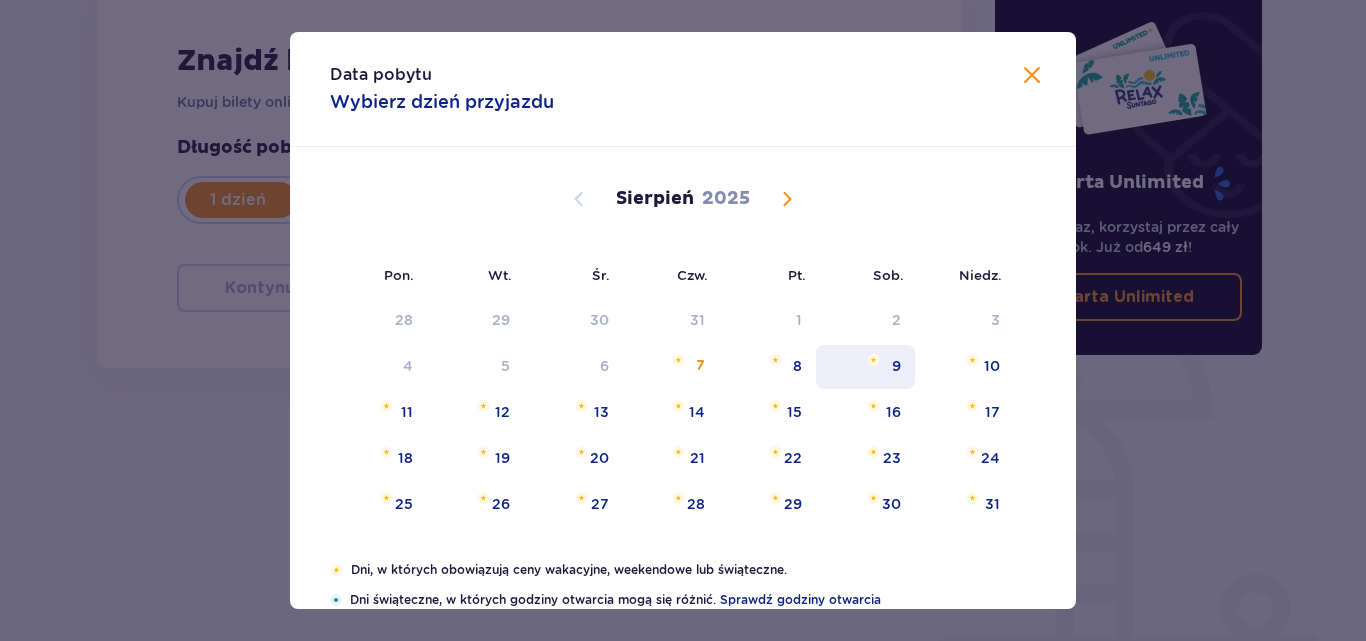 click on "9" at bounding box center [896, 366] 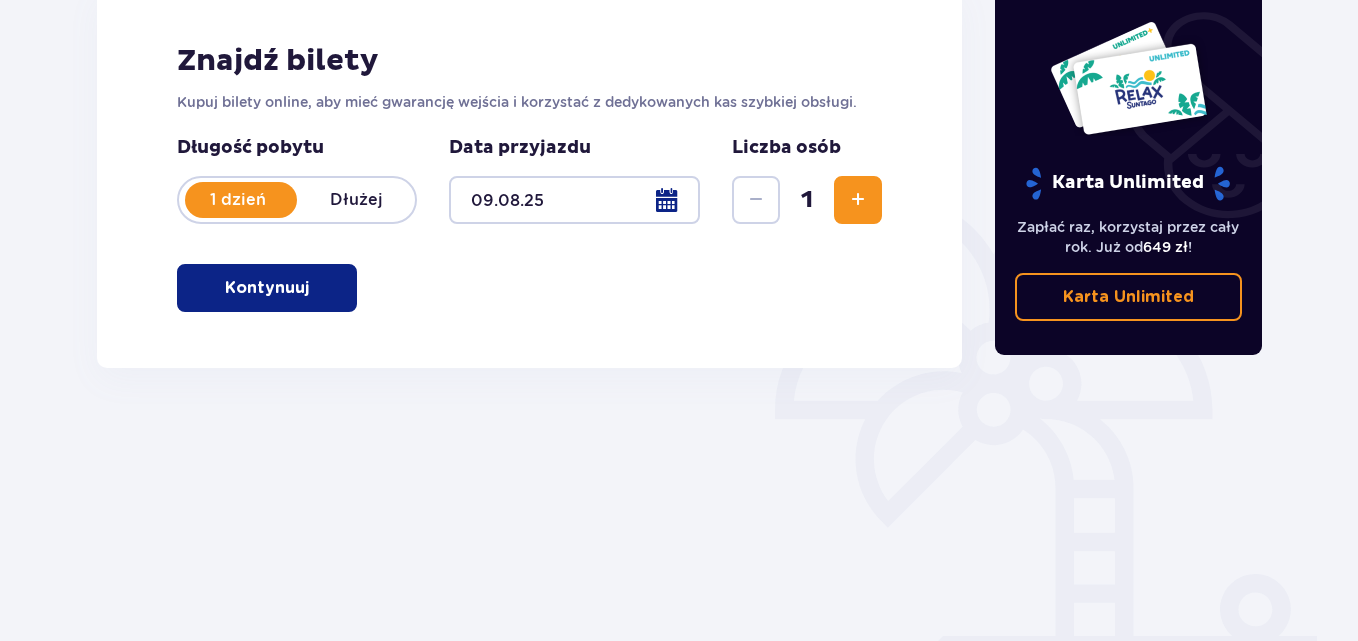 click at bounding box center [858, 200] 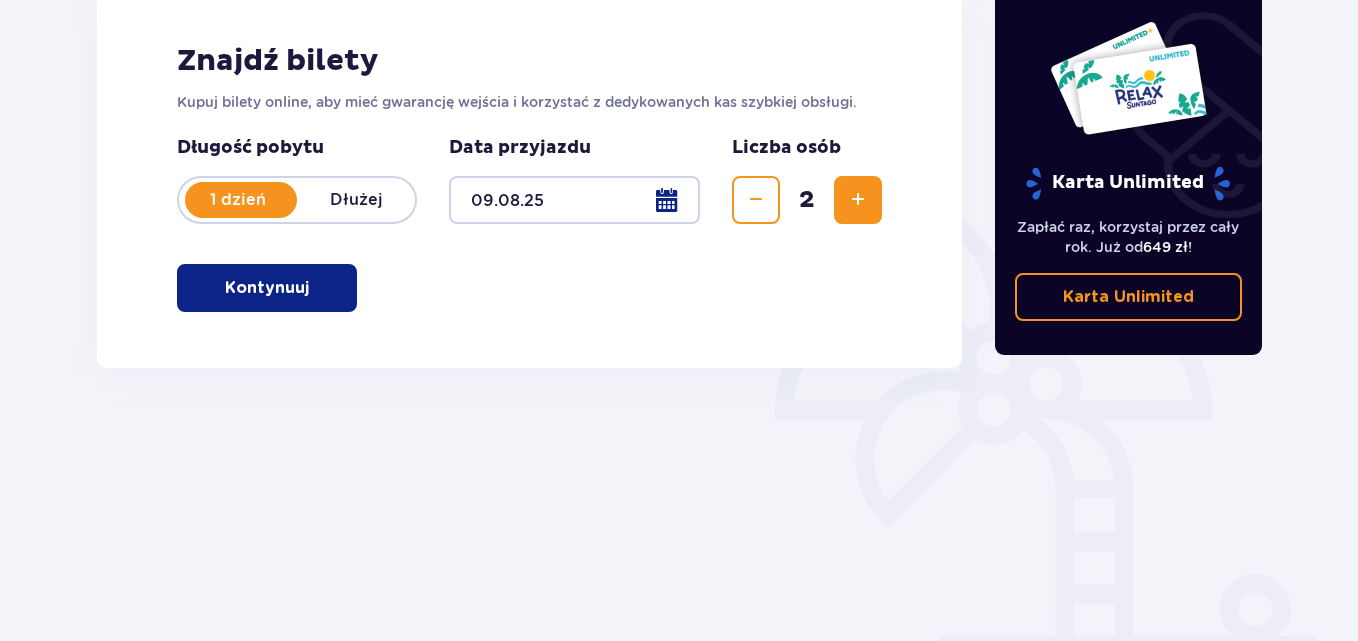 click at bounding box center (858, 200) 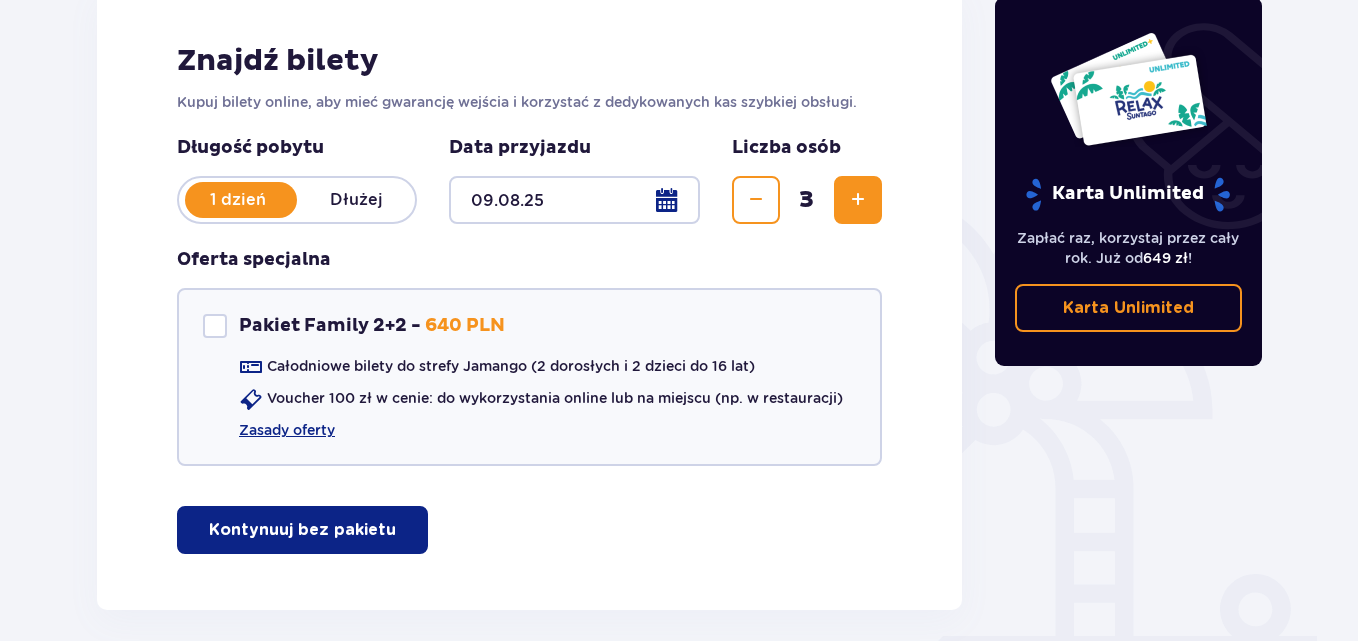 click at bounding box center (858, 200) 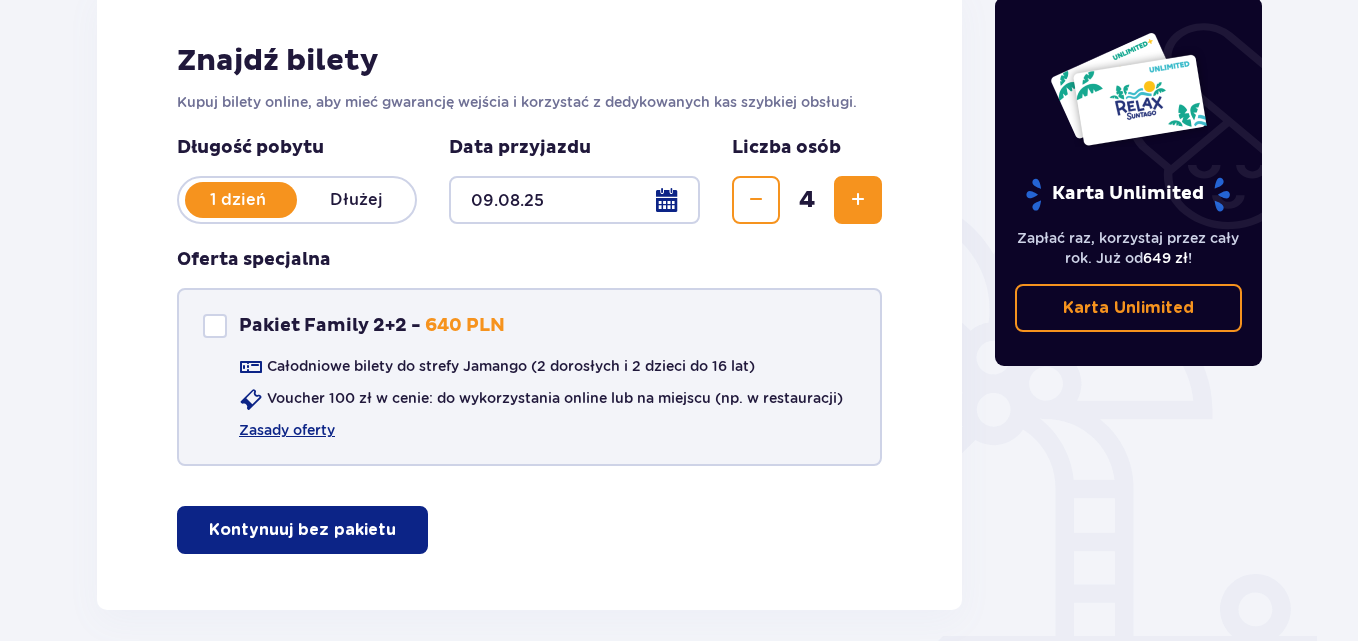 click at bounding box center (215, 326) 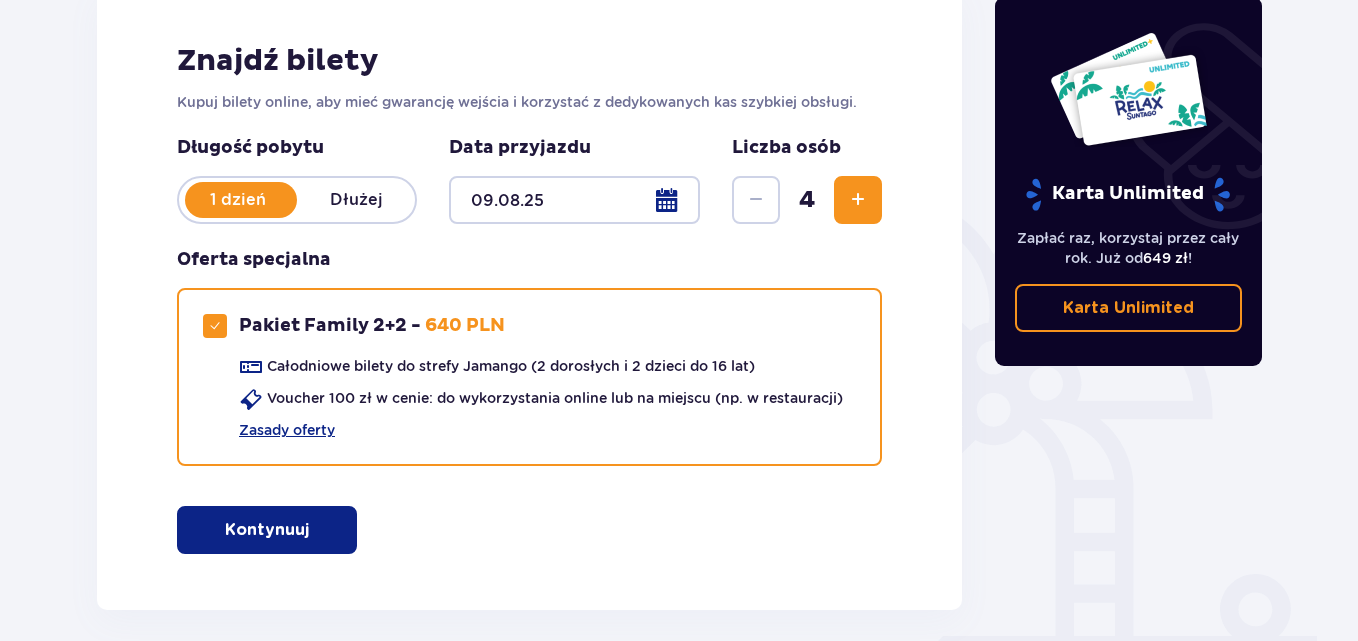 click on "Kontynuuj" at bounding box center [267, 530] 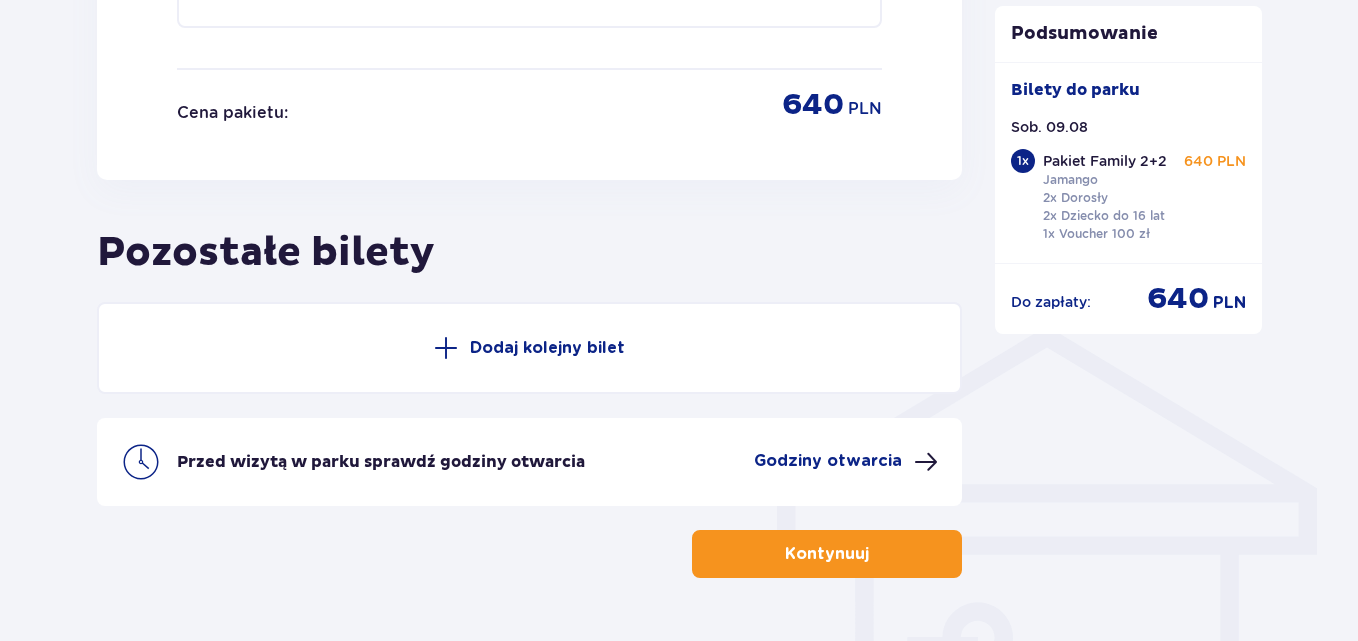 scroll, scrollTop: 1355, scrollLeft: 0, axis: vertical 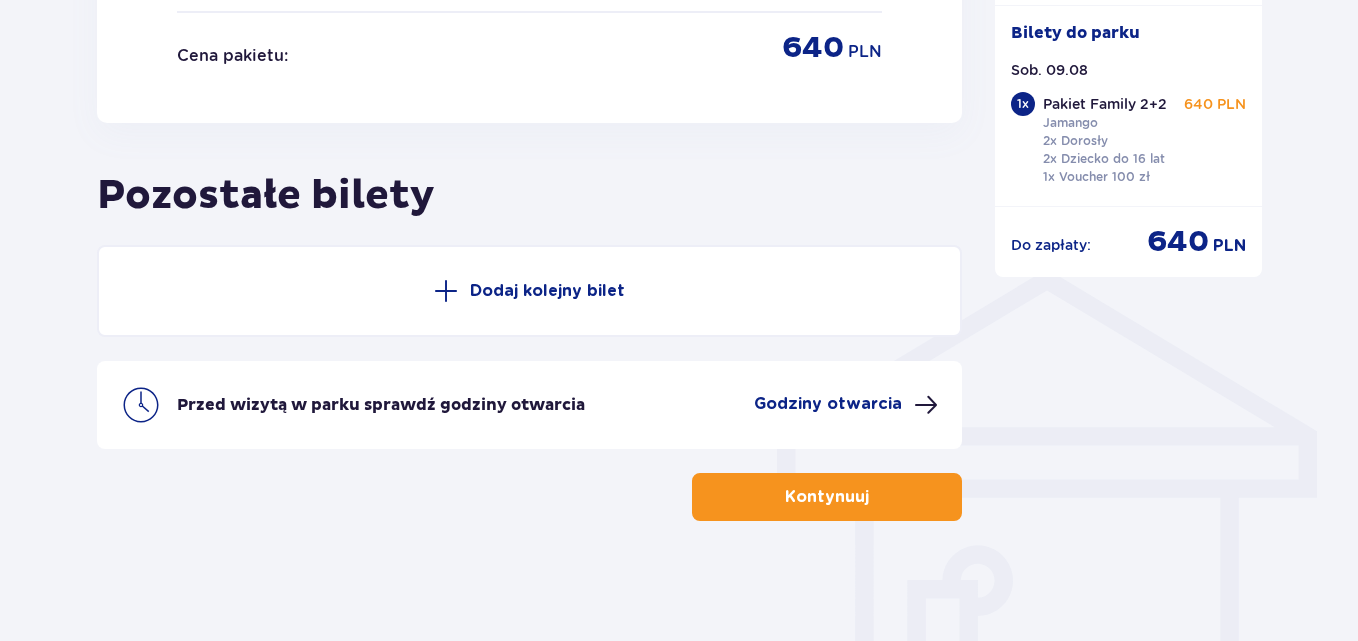 click on "Kontynuuj" at bounding box center (827, 497) 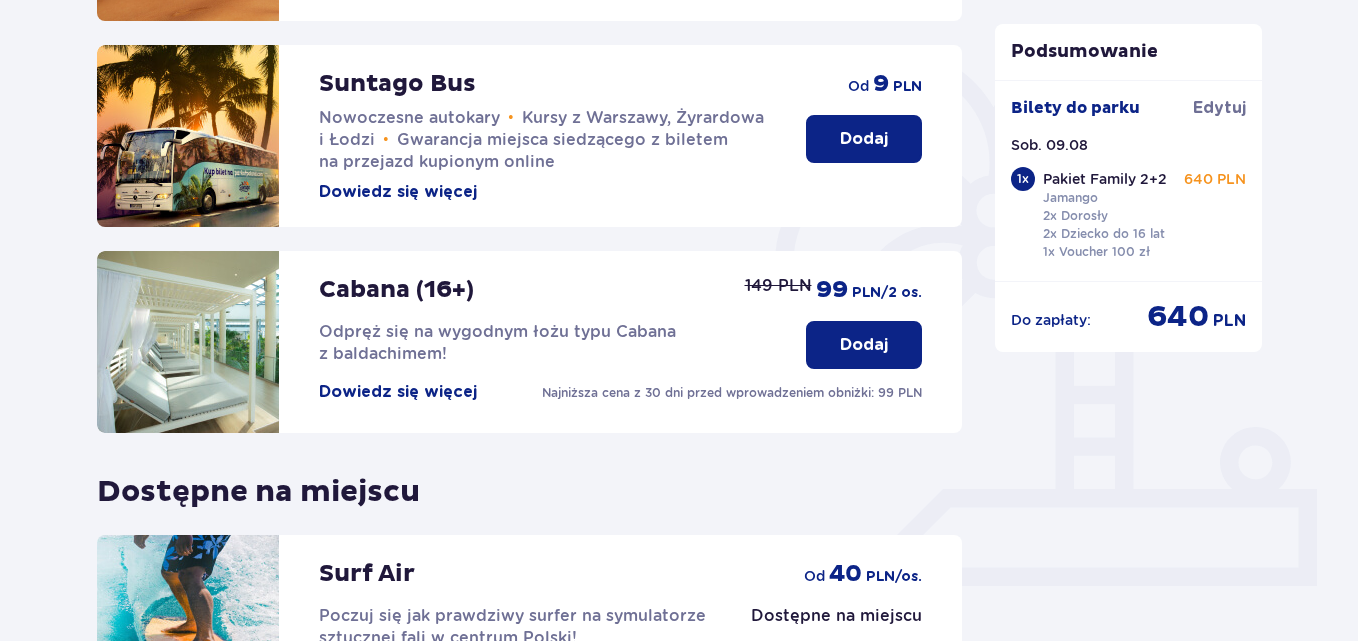 scroll, scrollTop: 715, scrollLeft: 0, axis: vertical 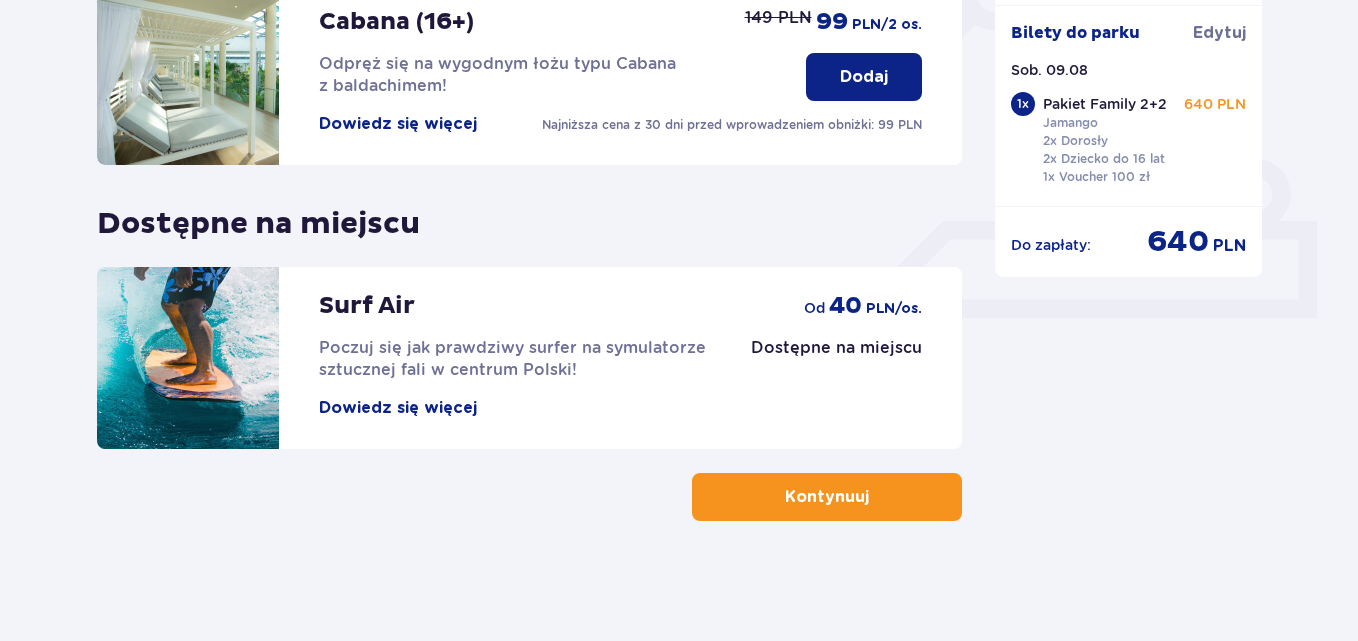 click on "Kontynuuj" at bounding box center (827, 497) 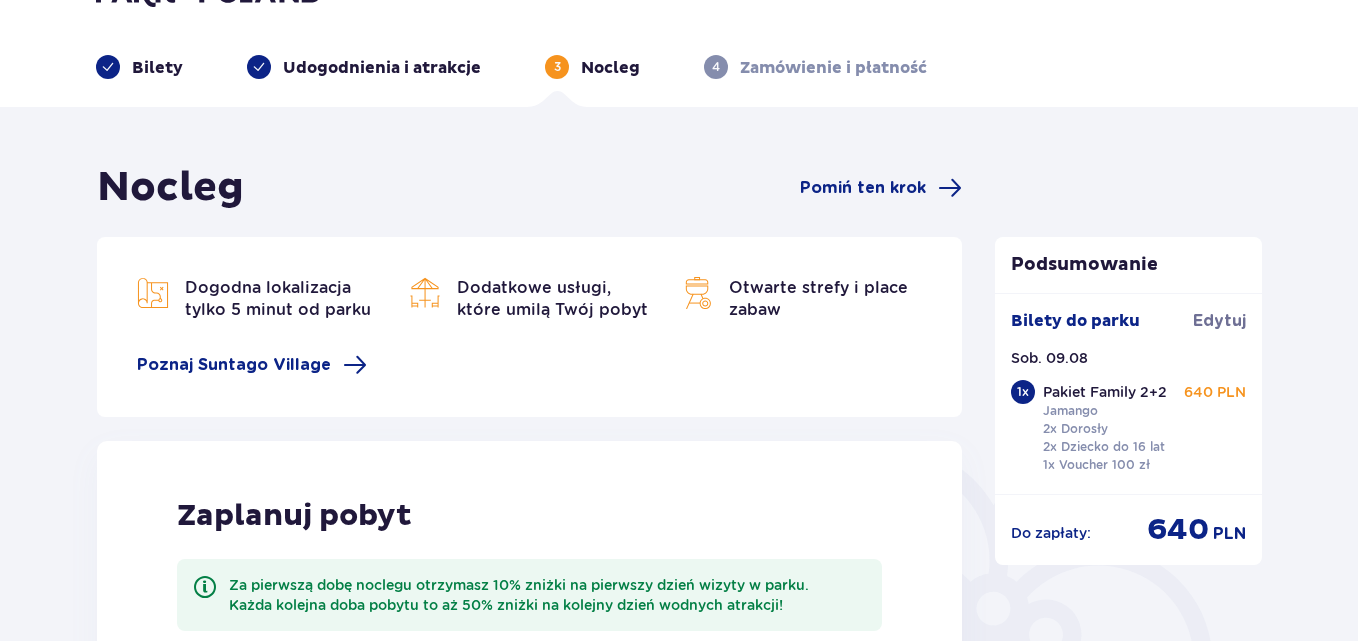 scroll, scrollTop: 0, scrollLeft: 0, axis: both 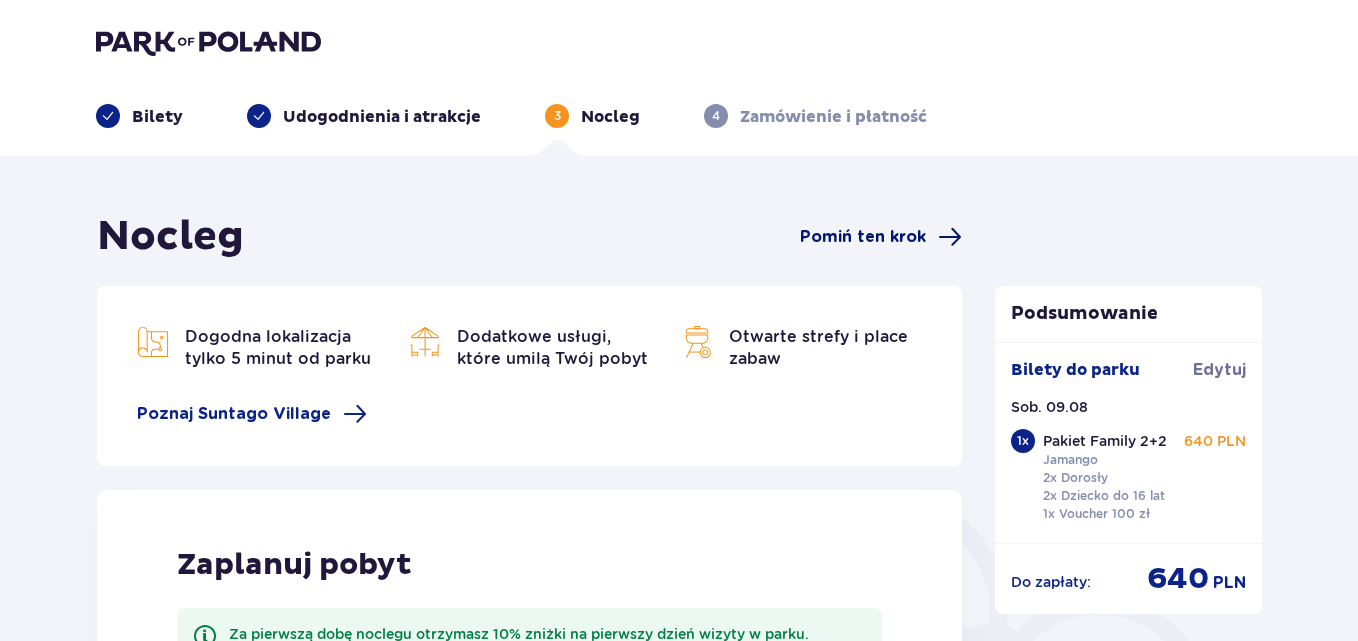 click on "Pomiń ten krok" at bounding box center [863, 237] 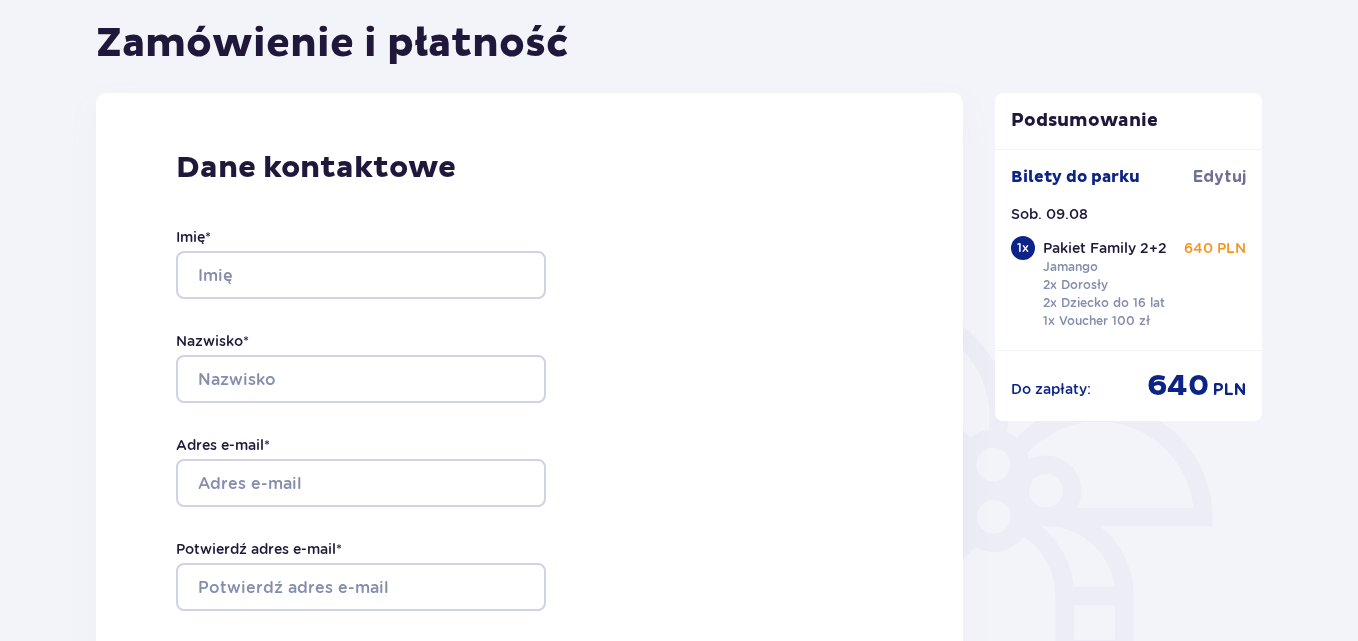 scroll, scrollTop: 200, scrollLeft: 0, axis: vertical 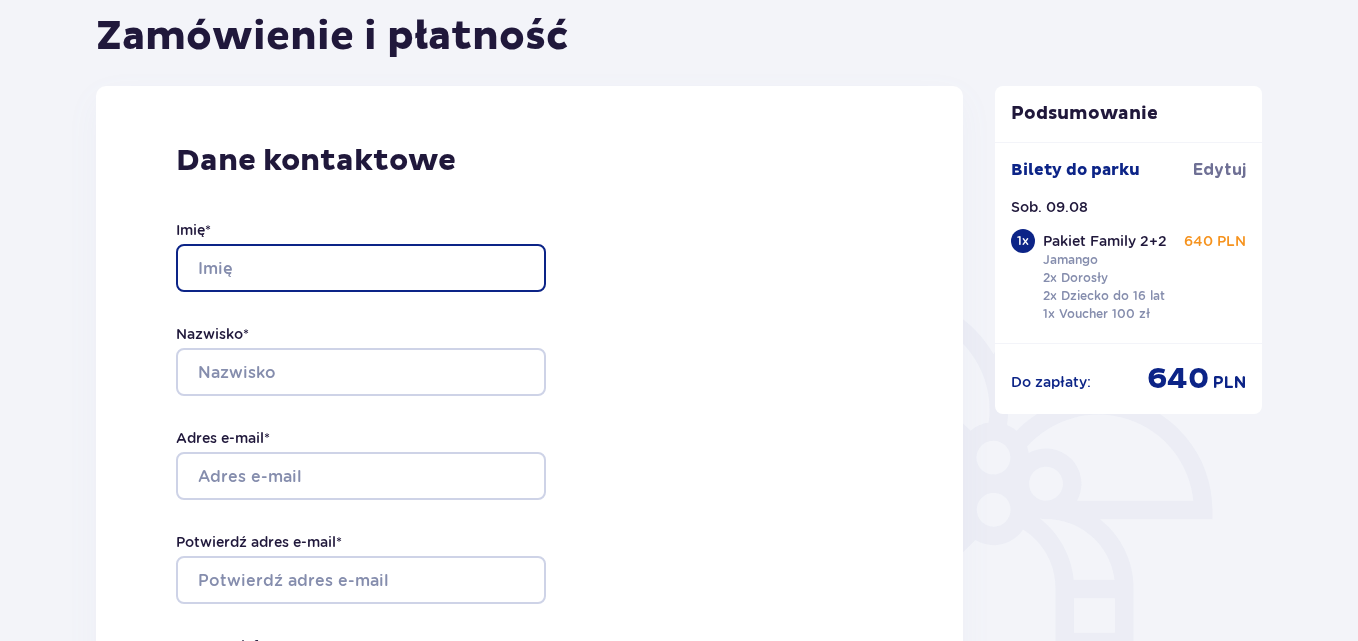 click on "Imię *" at bounding box center [361, 268] 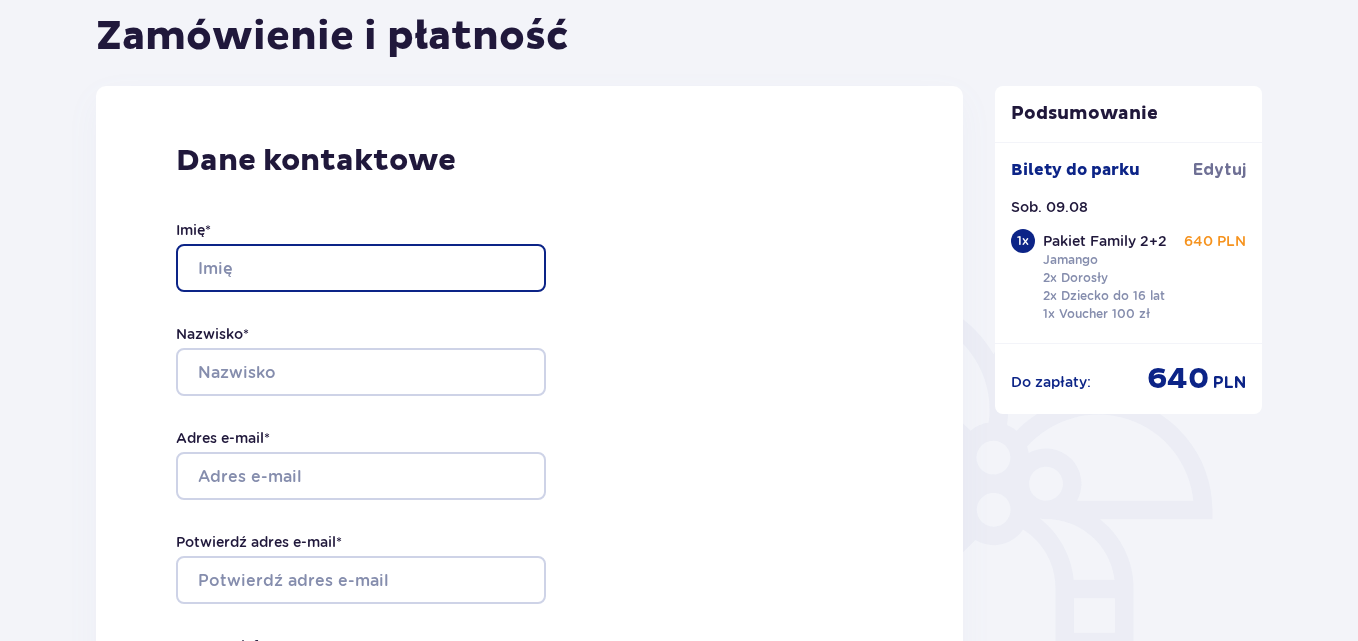 type on "Radosław" 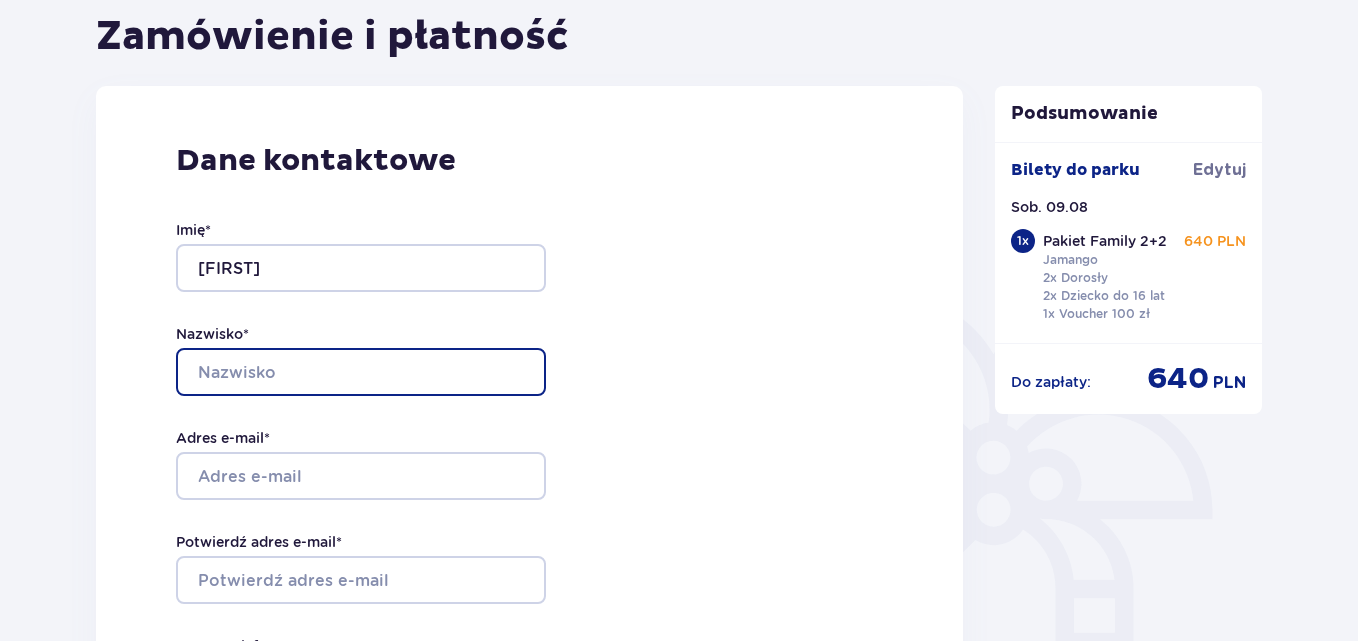 type on "Sochacki" 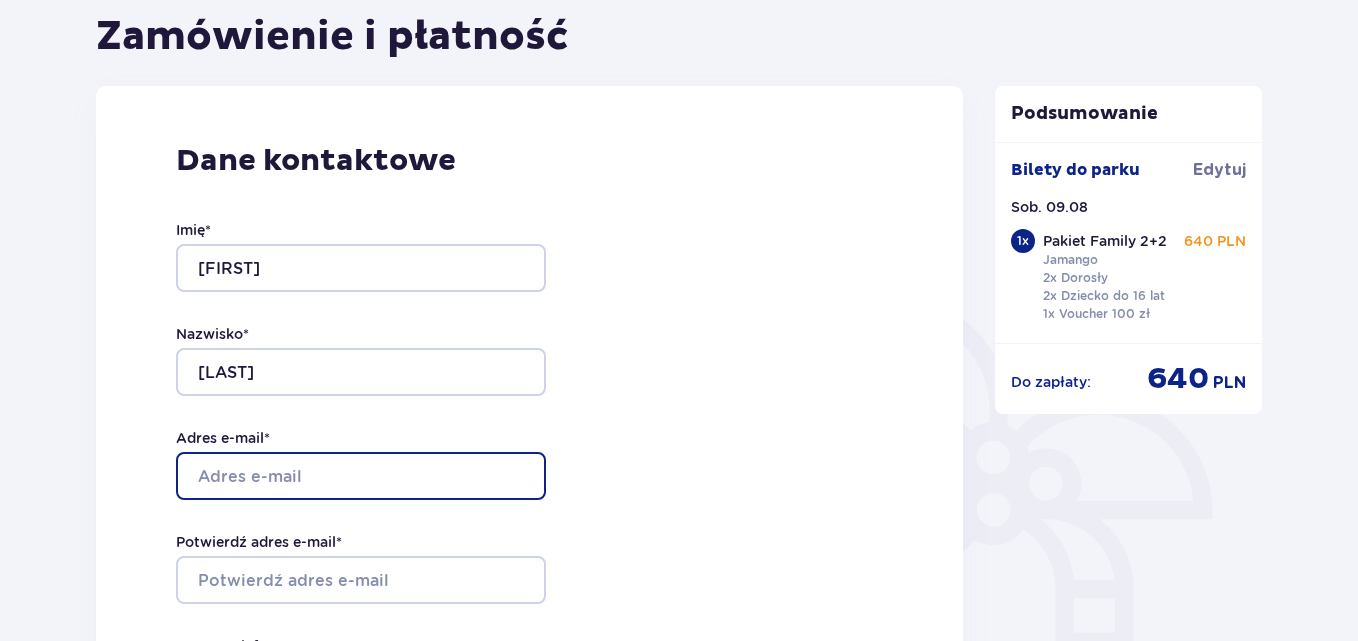 type on "oskradeksochacki@gmail.com" 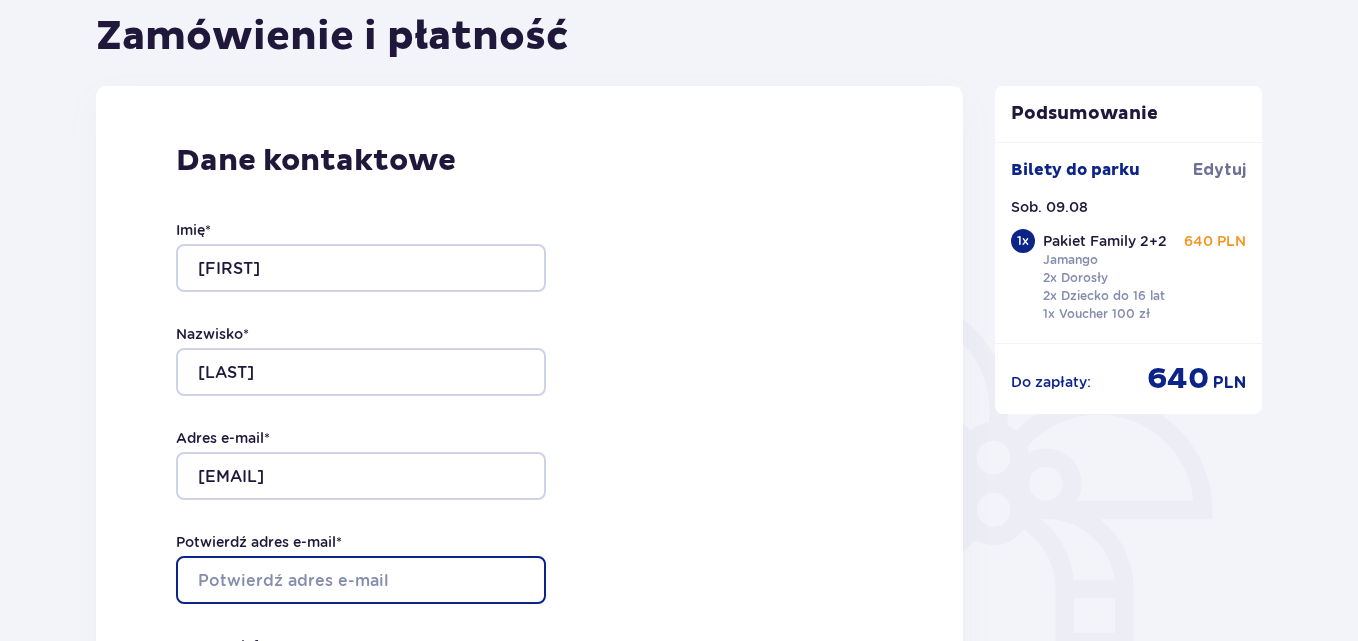 type on "oskradeksochacki@gmail.com" 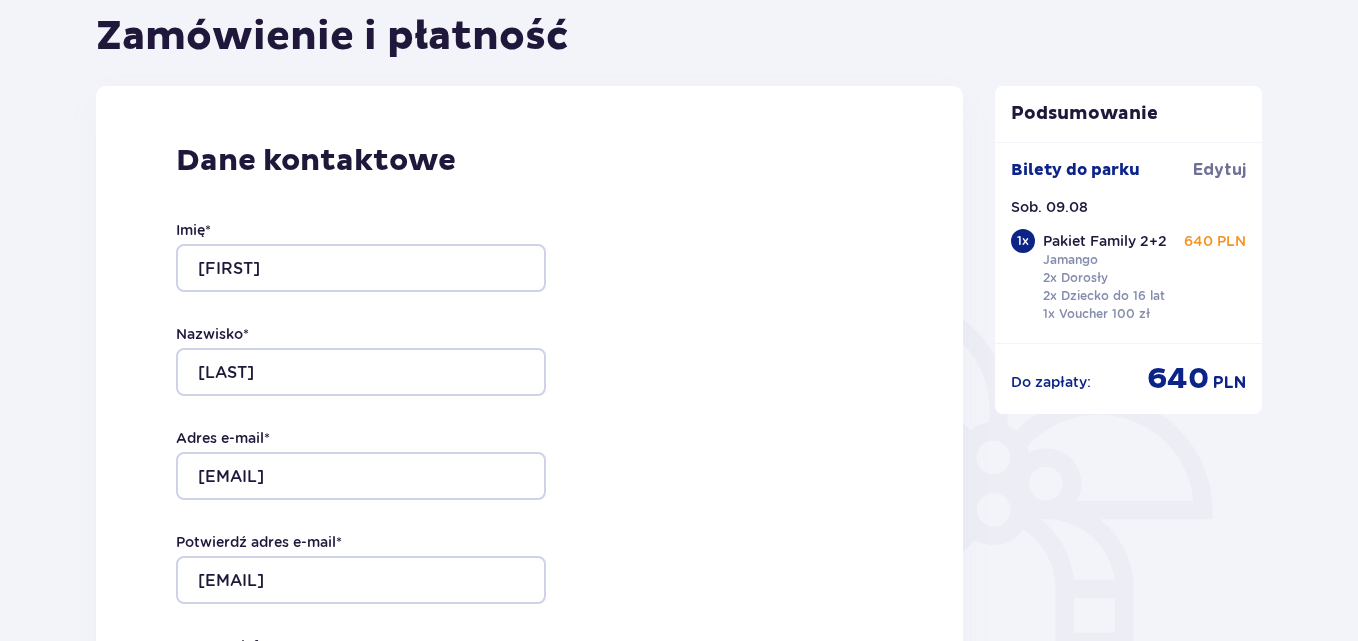 type on "600923217" 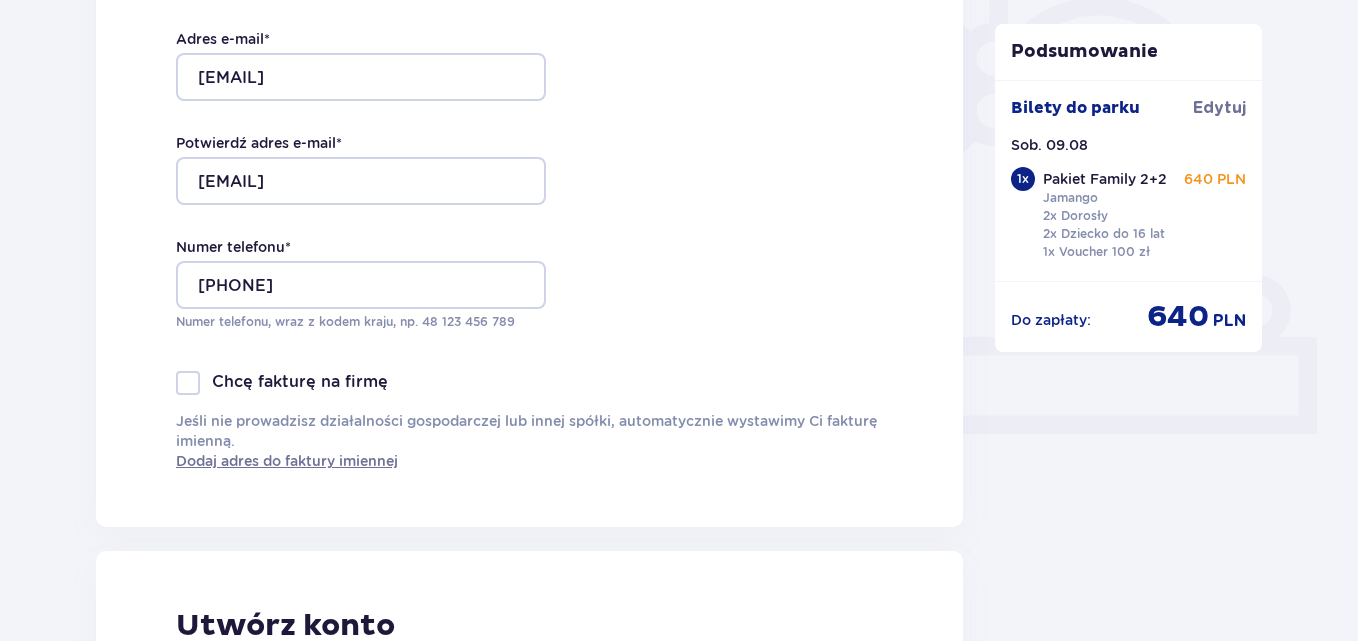 scroll, scrollTop: 600, scrollLeft: 0, axis: vertical 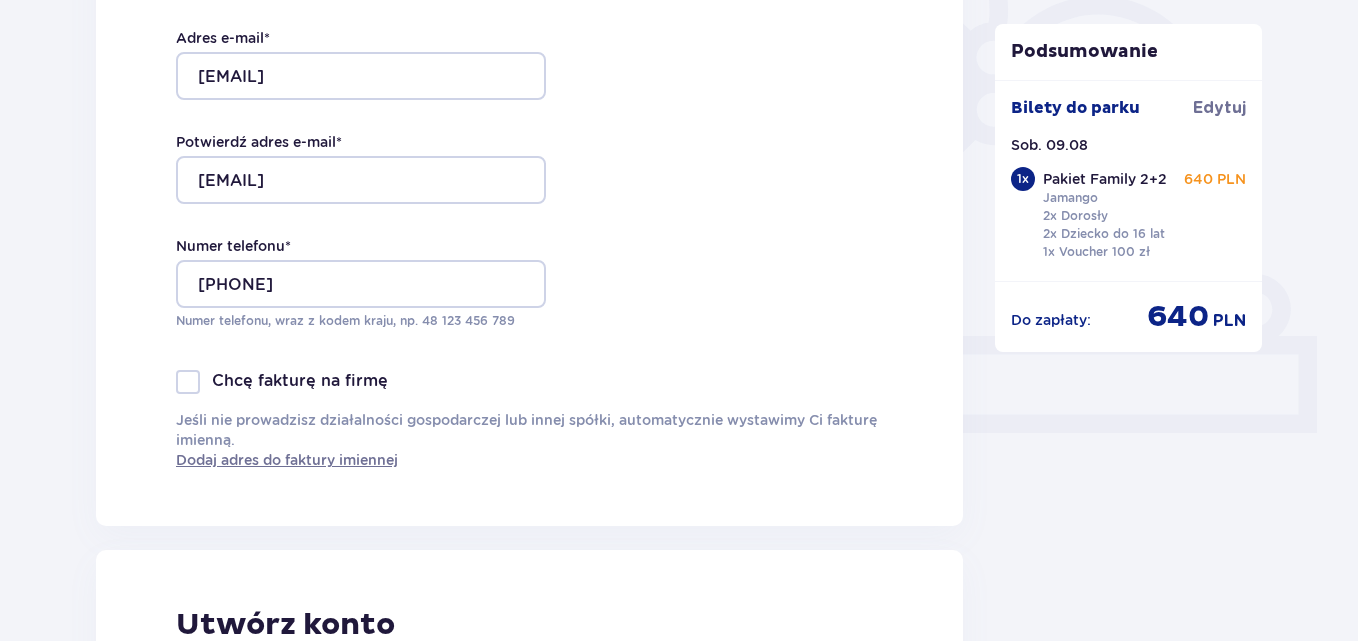click at bounding box center (188, 382) 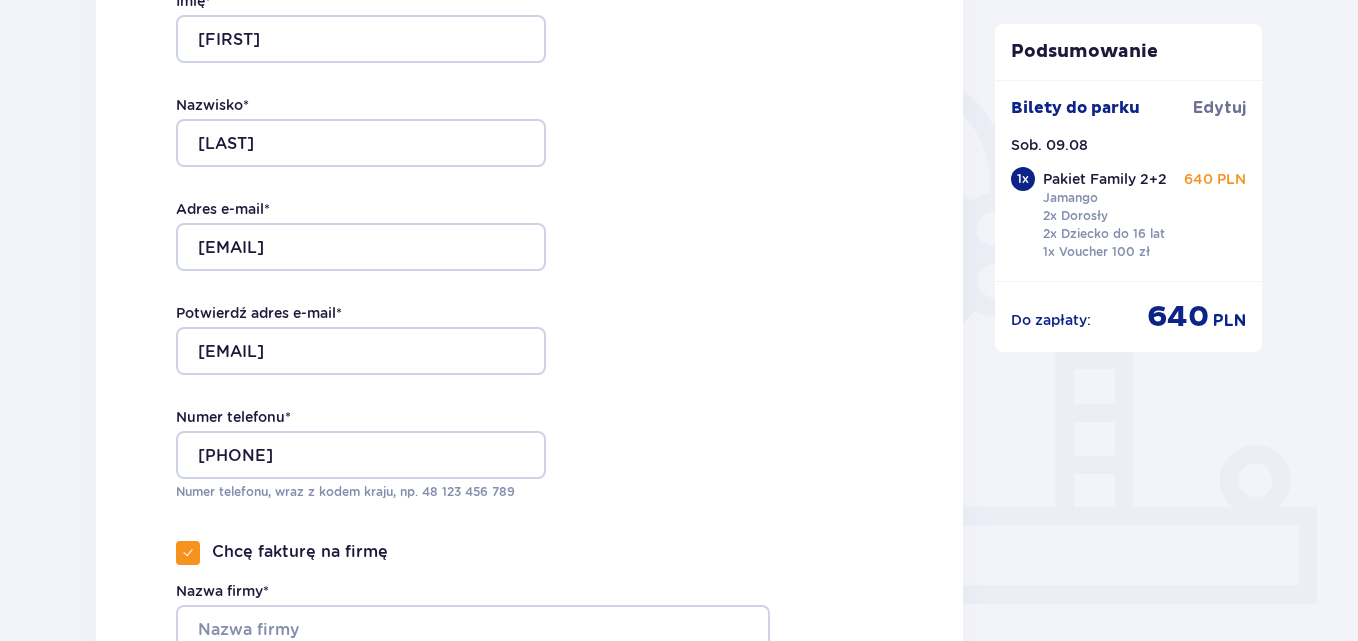 scroll, scrollTop: 600, scrollLeft: 0, axis: vertical 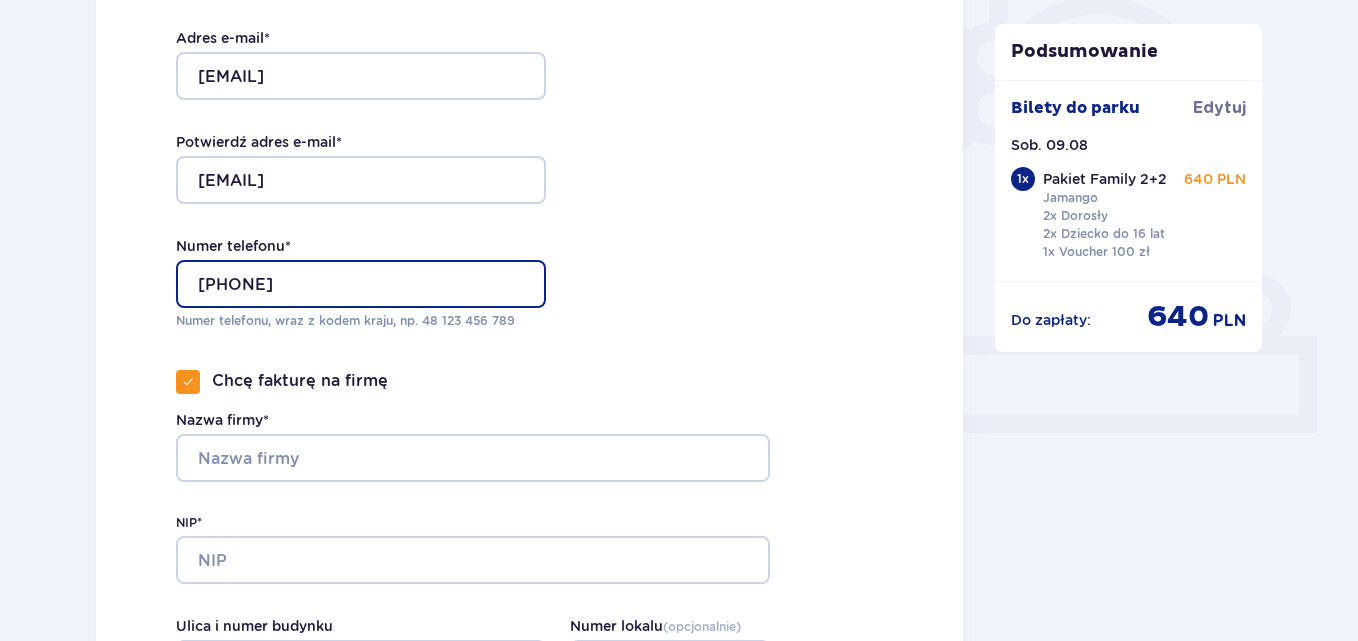 click on "600923217" at bounding box center [361, 284] 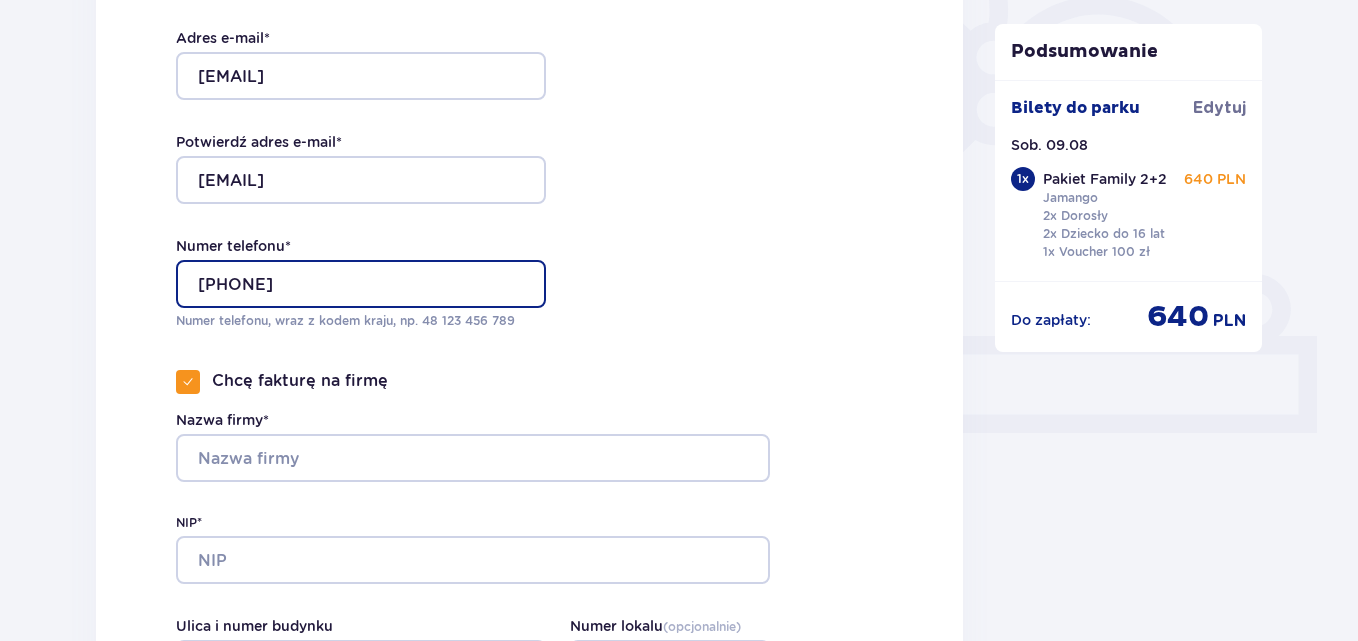 type on "+48600923217" 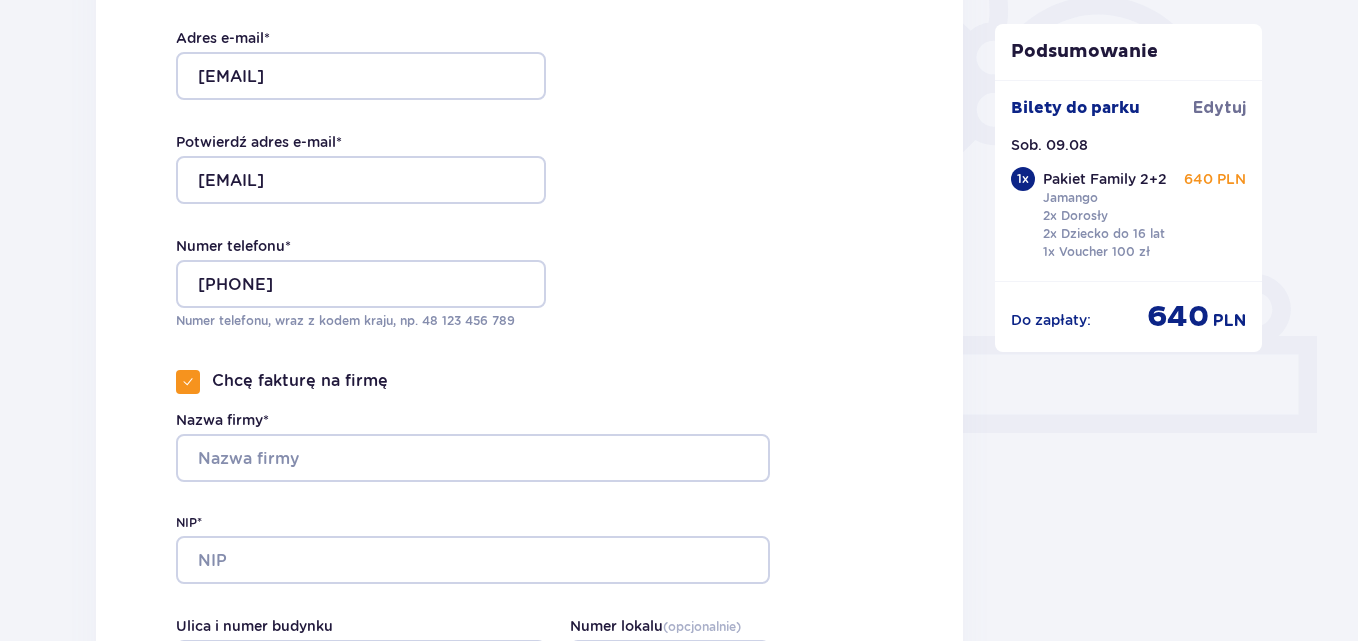click on "Dane kontaktowe Imię * Radosław Nazwisko * Sochacki Adres e-mail * oskradeksochacki@gmail.com Potwierdź adres e-mail * oskradeksochacki@gmail.com Numer telefonu * +48600923217 Numer telefonu, wraz z kodem kraju, np. 48 ​123 ​456 ​789 Chcę fakturę na firmę Nazwa firmy* NIP* Ulica i numer budynku Numer lokalu  ( opcjonalnie ) Miasto Kod pocztowy __-___" at bounding box center (529, 267) 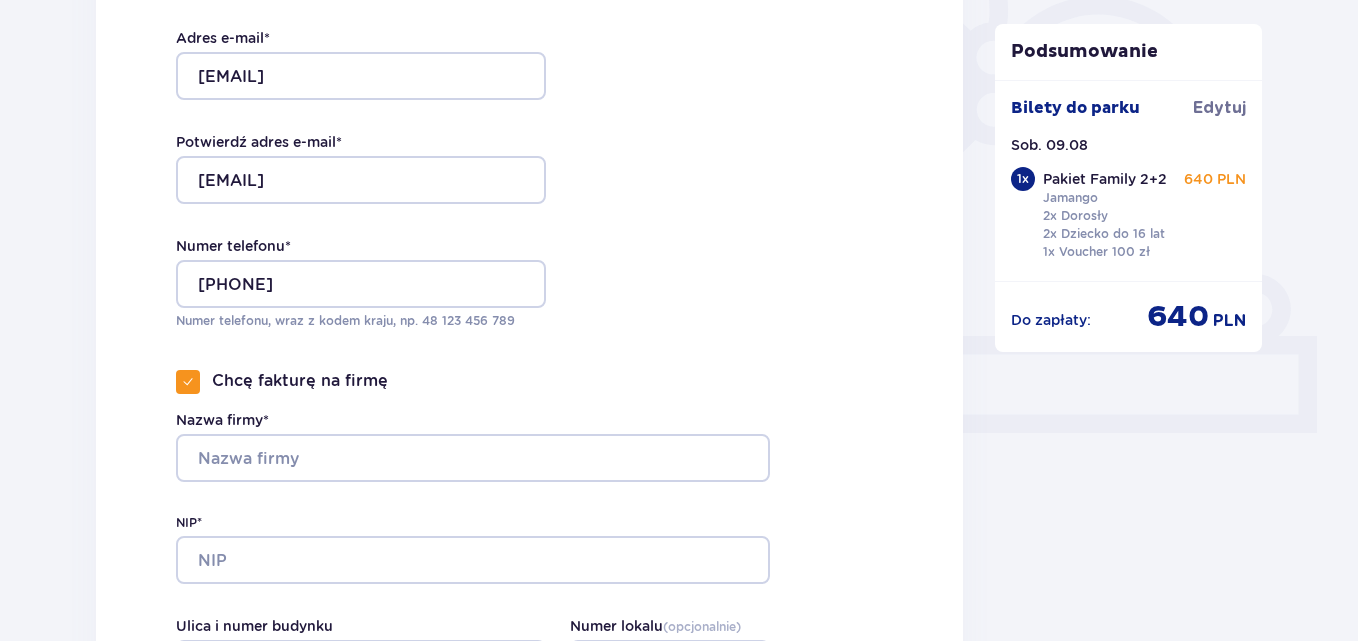 click at bounding box center [188, 382] 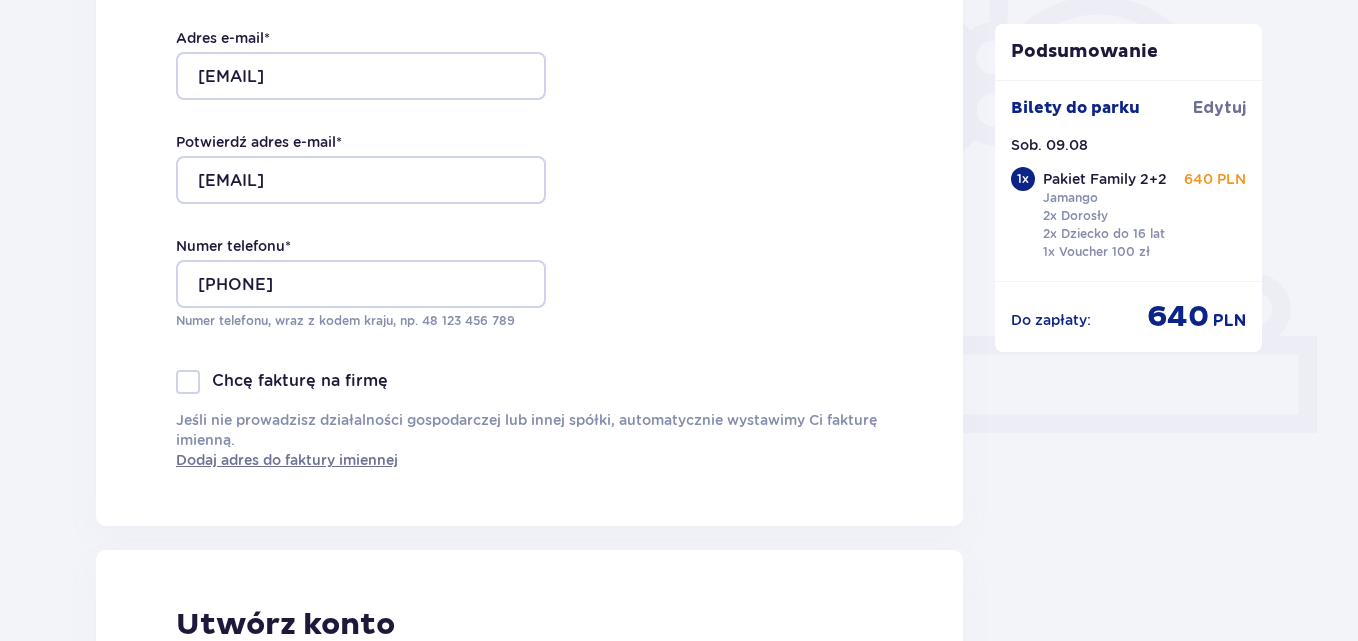 click at bounding box center [188, 382] 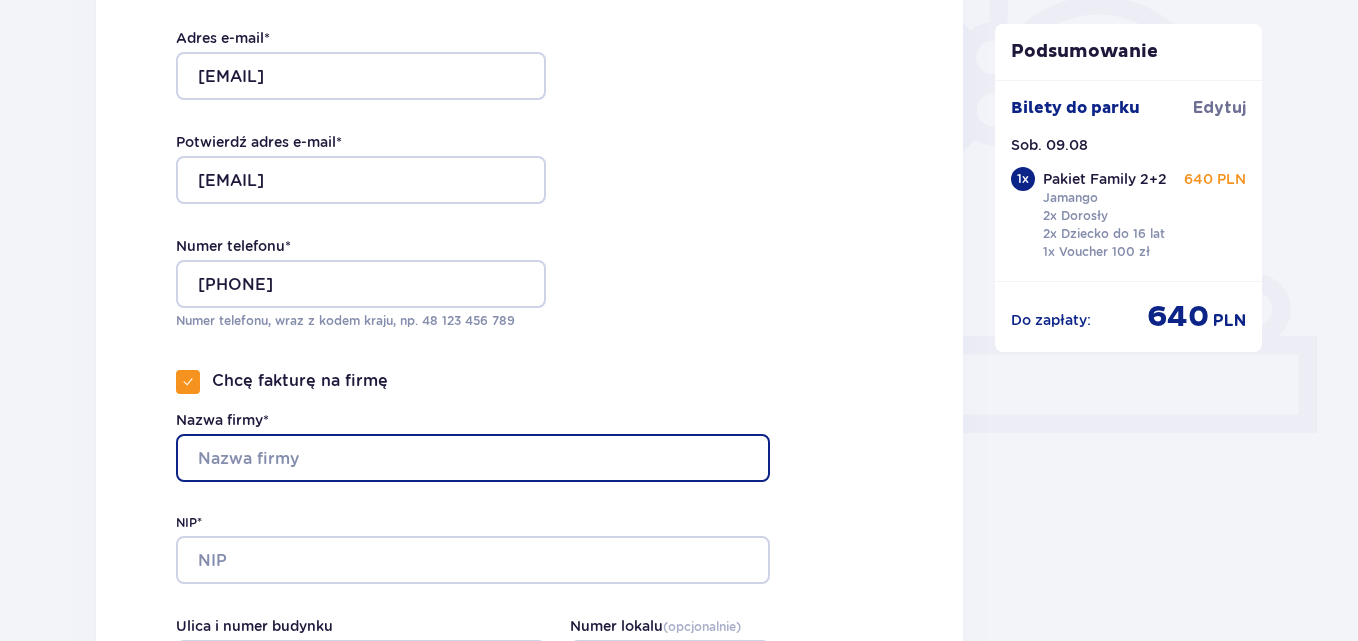 click on "Nazwa firmy*" at bounding box center (473, 458) 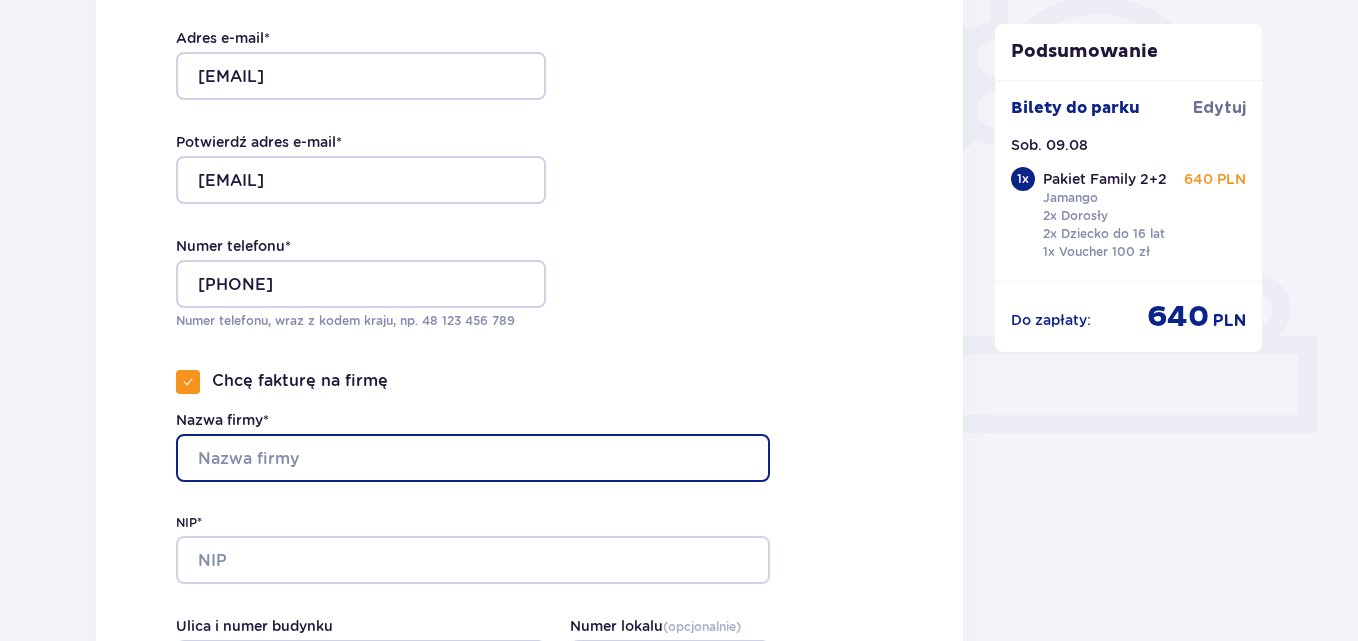 type on "OSK Radek Sochacki" 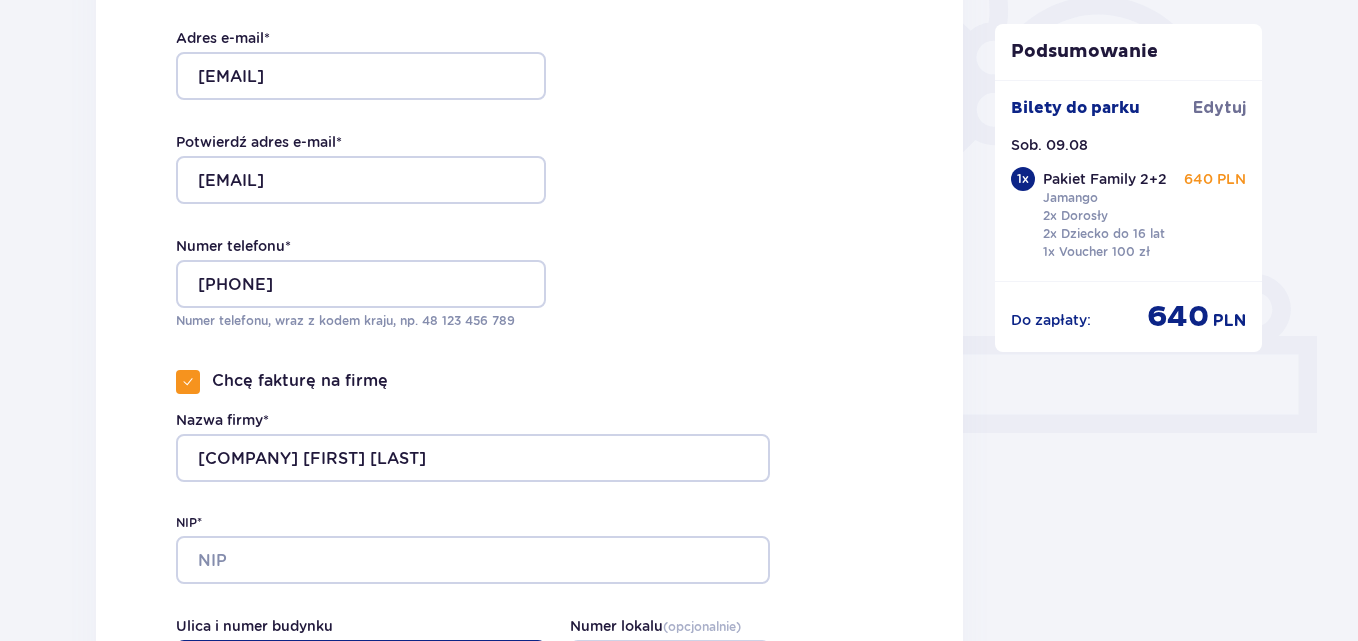 type on "Osiedlowa 5, 3" 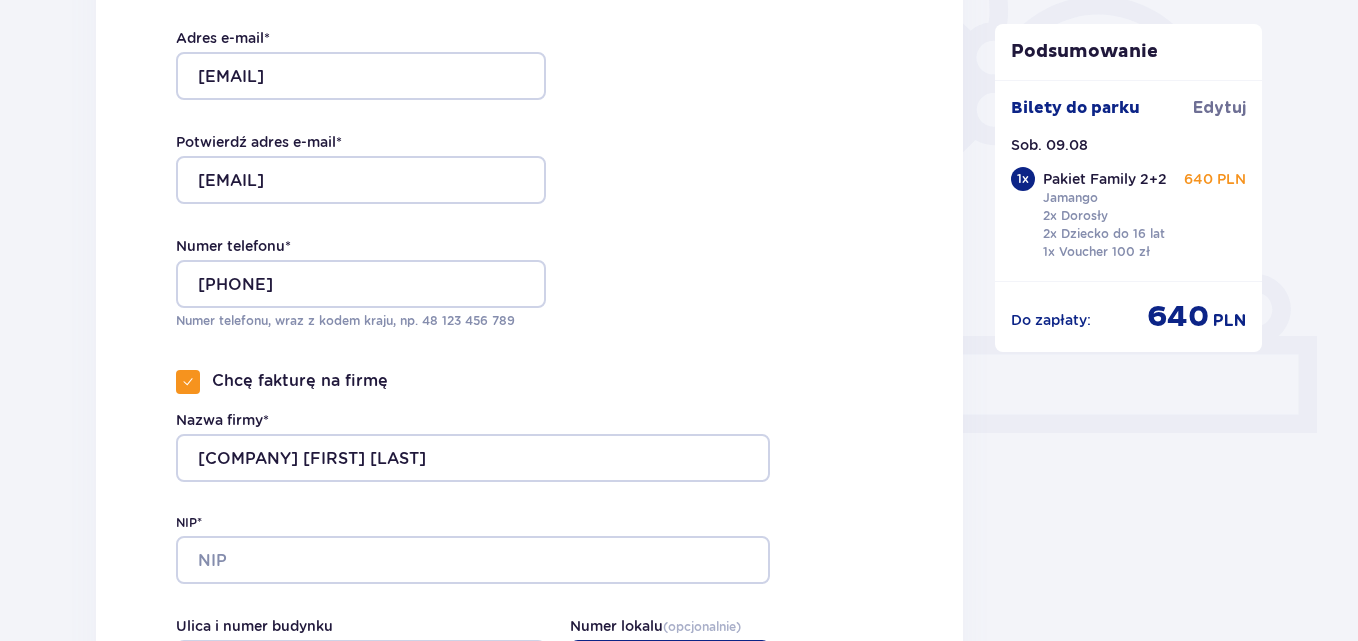 type on "3" 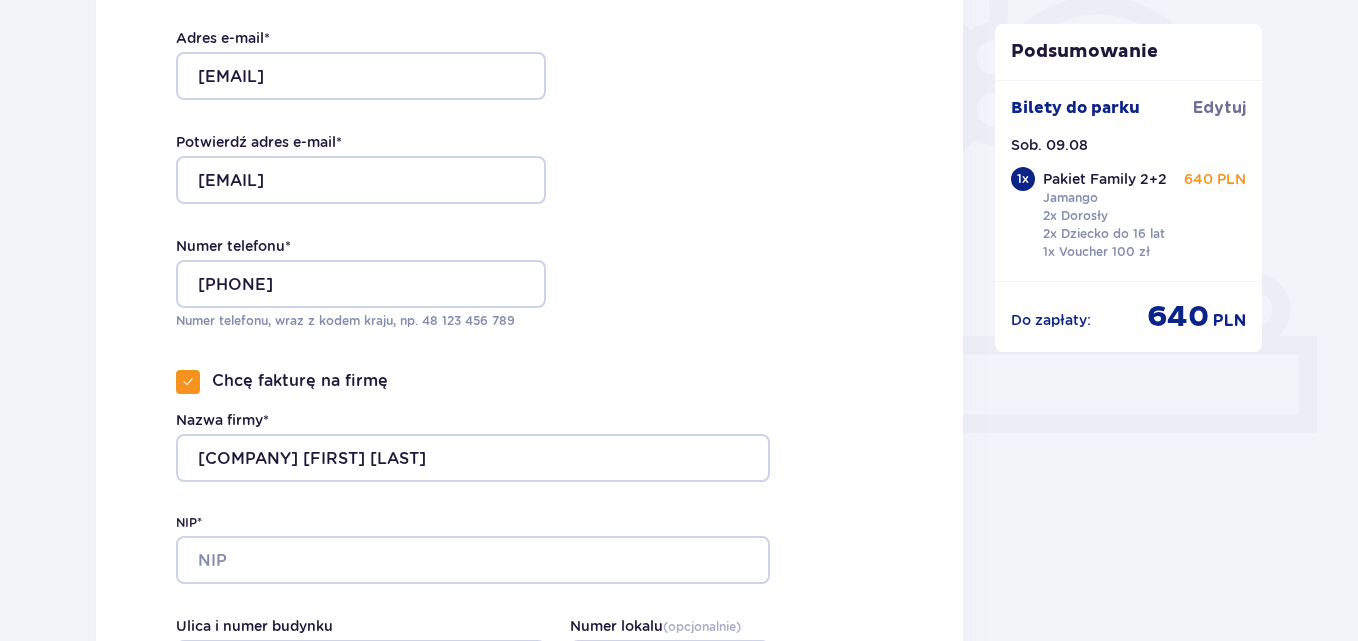 type on "Kościelec" 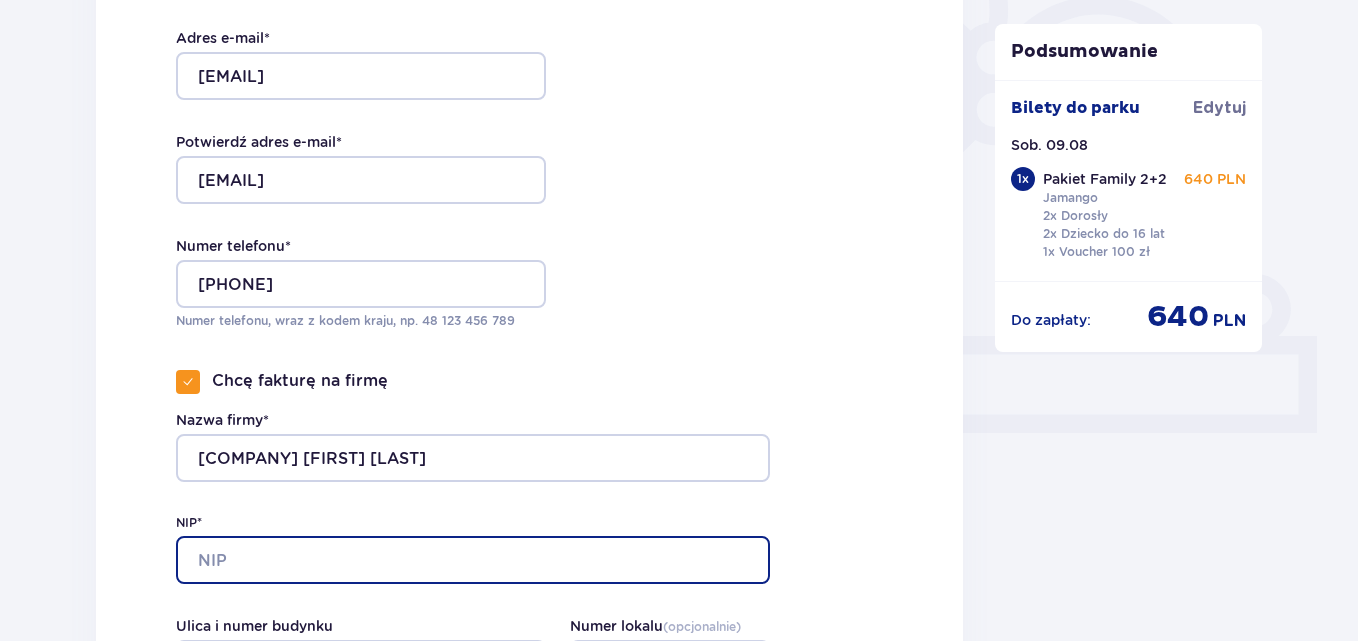 click on "NIP*" at bounding box center [473, 560] 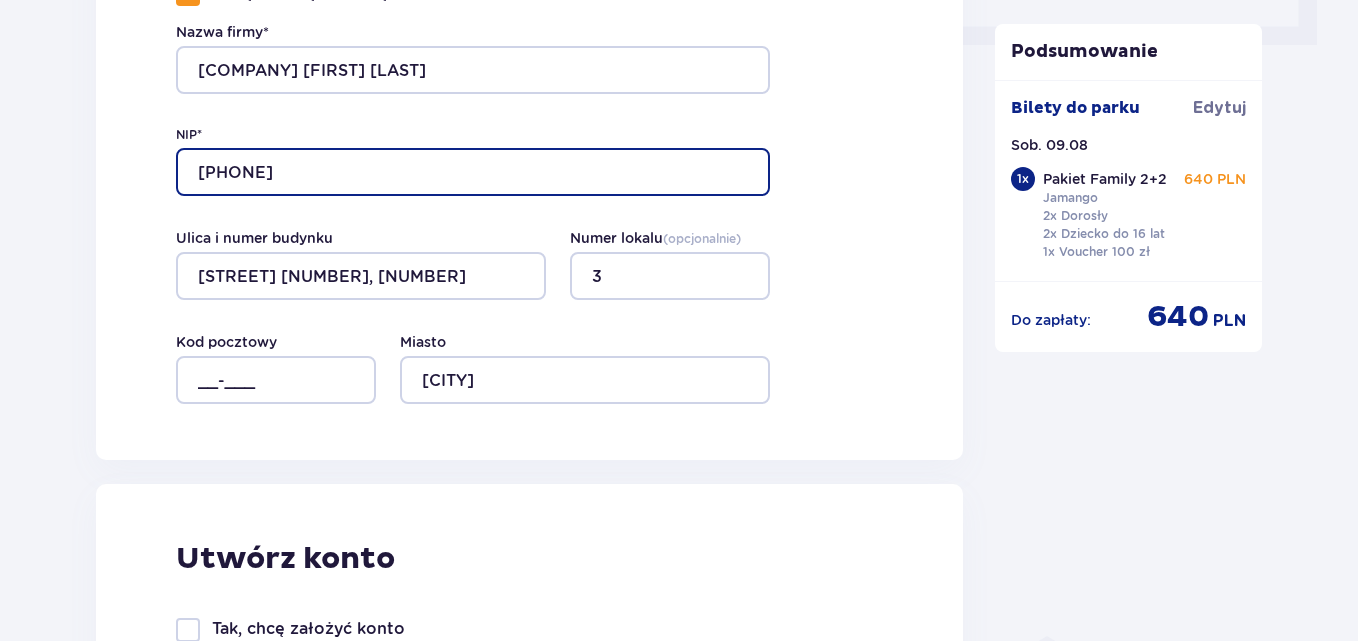 scroll, scrollTop: 1000, scrollLeft: 0, axis: vertical 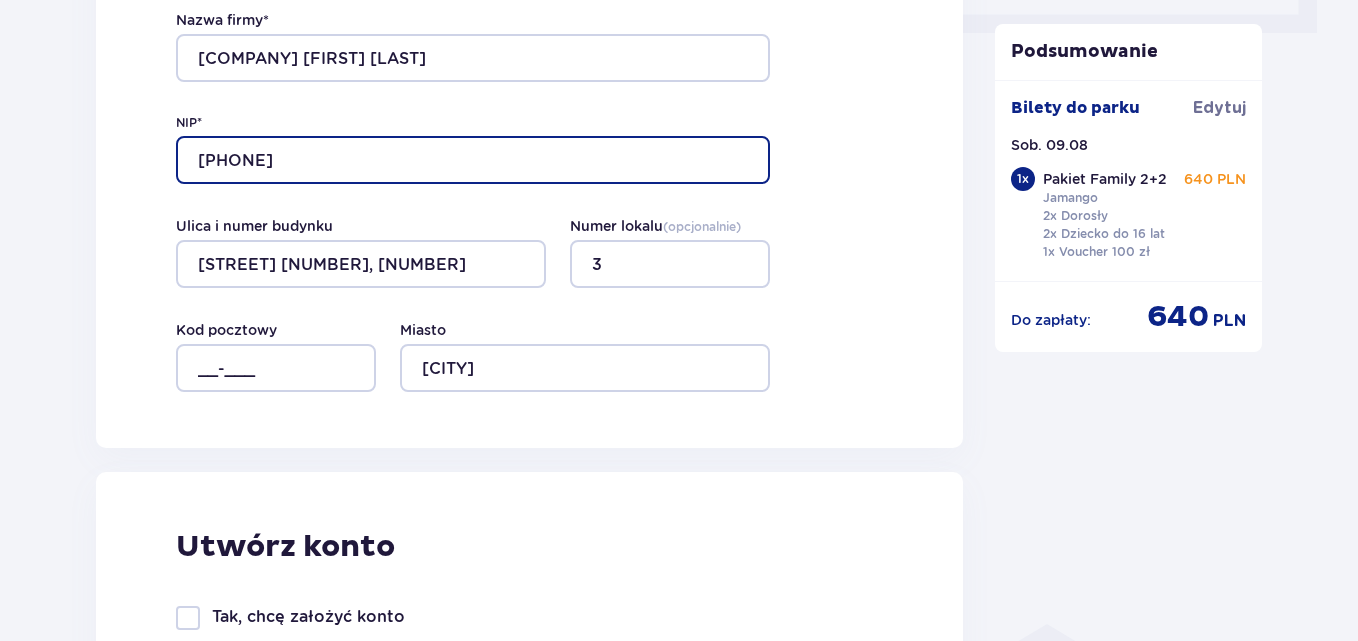 type on "666-173-08-27" 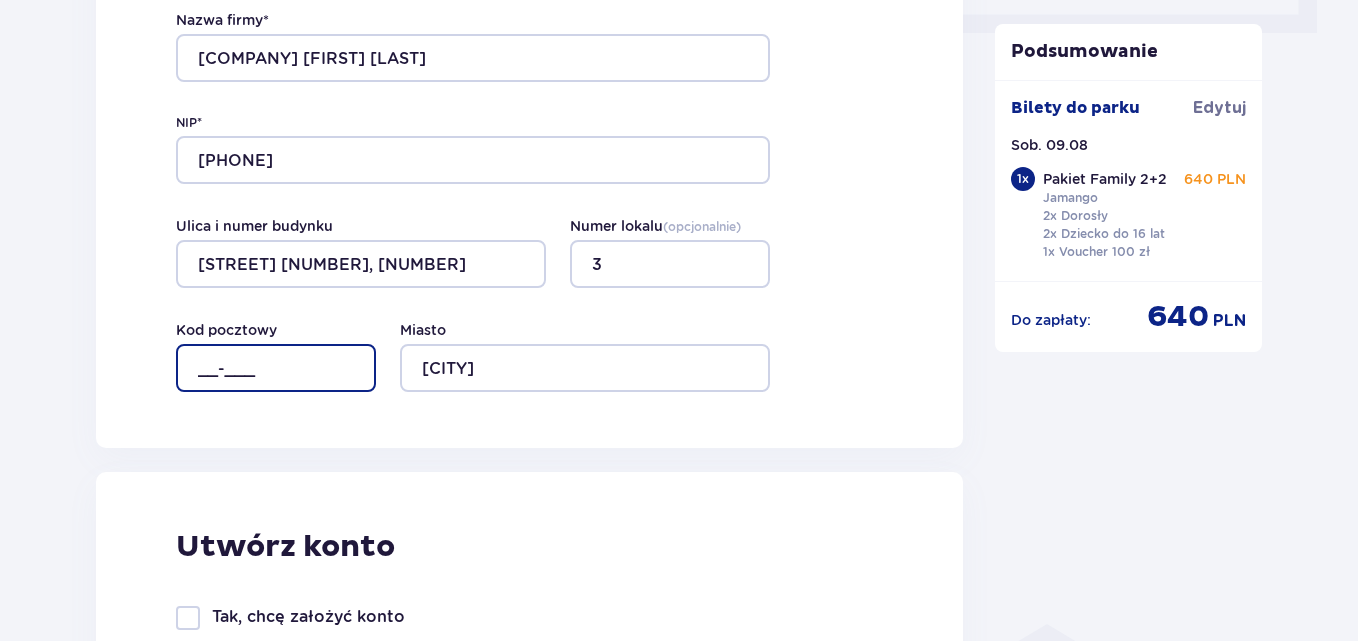 click on "__-___" at bounding box center (276, 368) 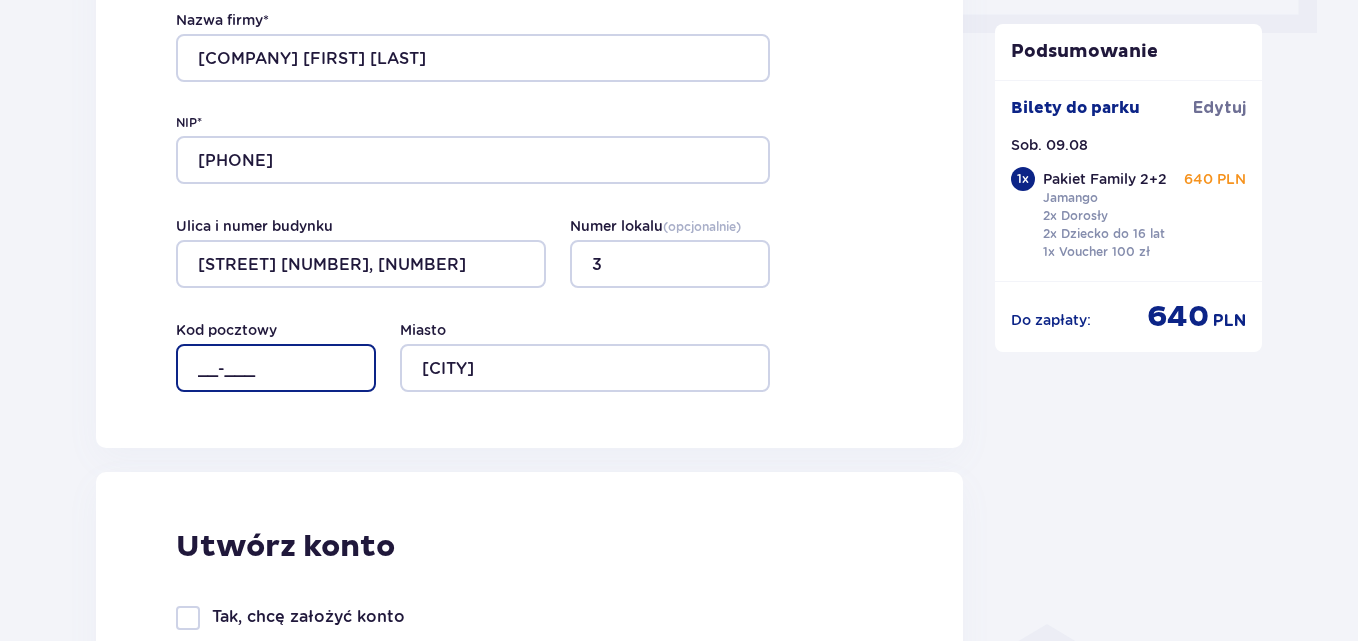 type on "62-604" 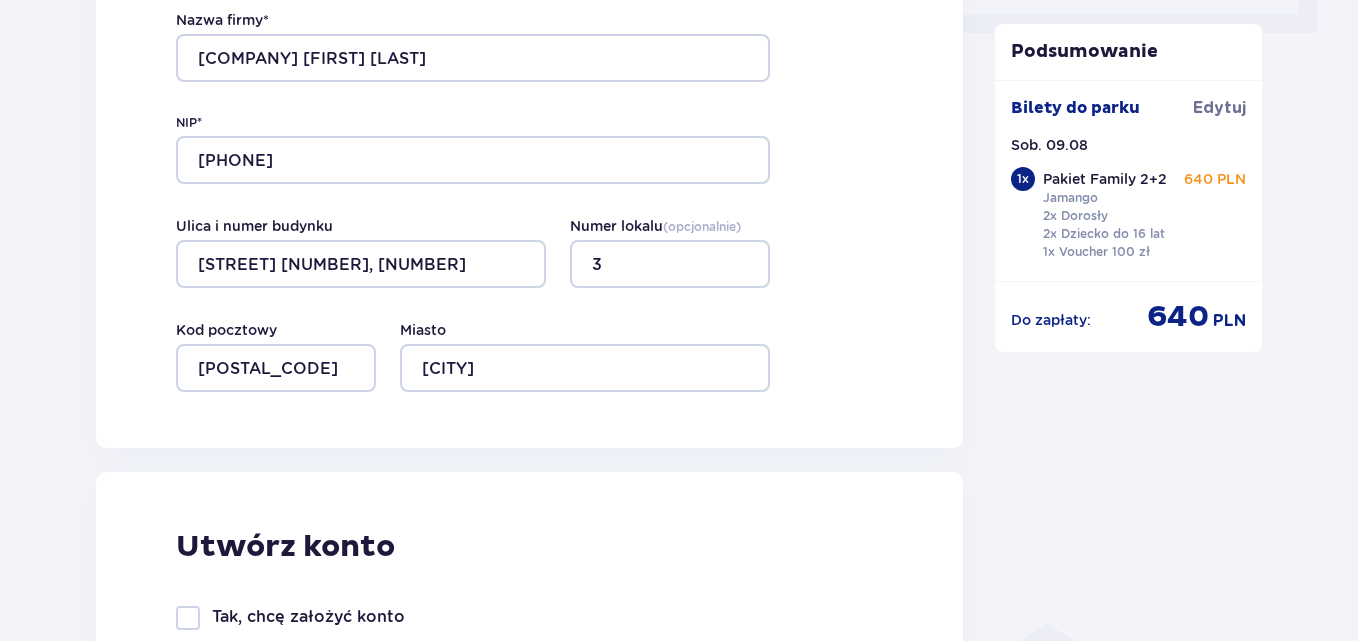 click on "Dane kontaktowe Imię * Radosław Nazwisko * Sochacki Adres e-mail * oskradeksochacki@gmail.com Potwierdź adres e-mail * oskradeksochacki@gmail.com Numer telefonu * +48600923217 Numer telefonu, wraz z kodem kraju, np. 48 ​123 ​456 ​789 Chcę fakturę na firmę Nazwa firmy* OSK Radek Sochacki NIP* 666-173-08-27 Ulica i numer budynku Osiedlowa 5, 3 Numer lokalu  ( opcjonalnie ) 3 Miasto Kościelec Kod pocztowy 62-604" at bounding box center [529, -133] 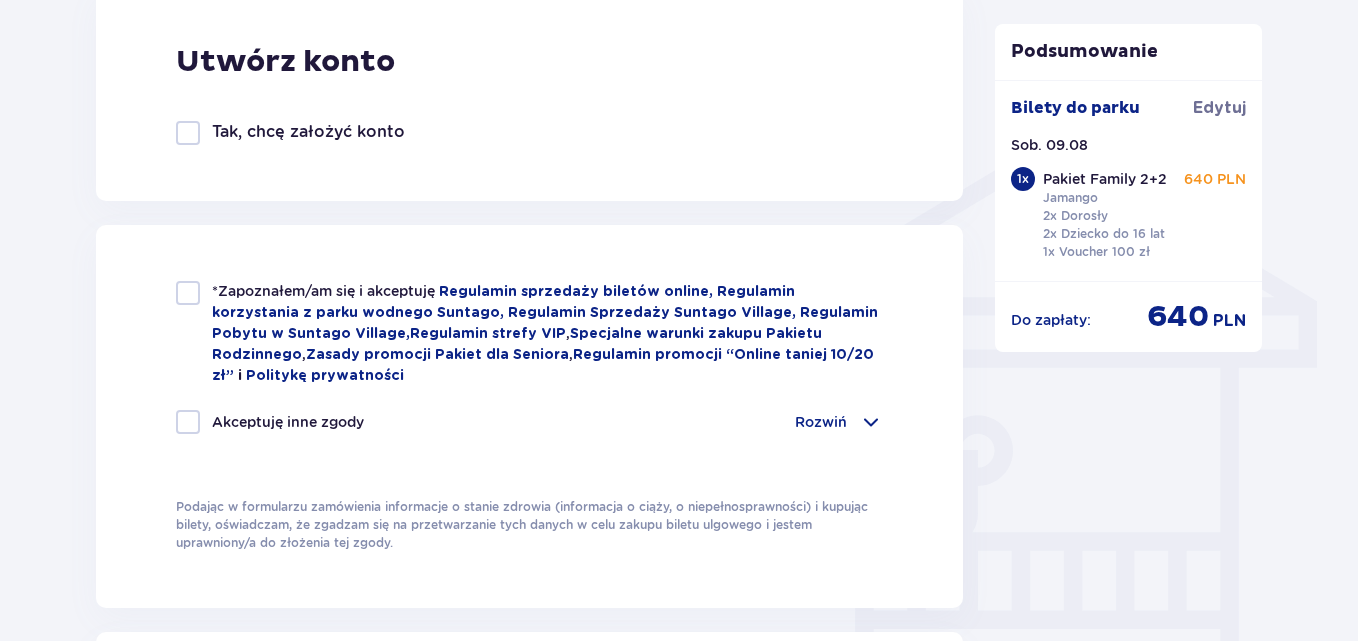 scroll, scrollTop: 1600, scrollLeft: 0, axis: vertical 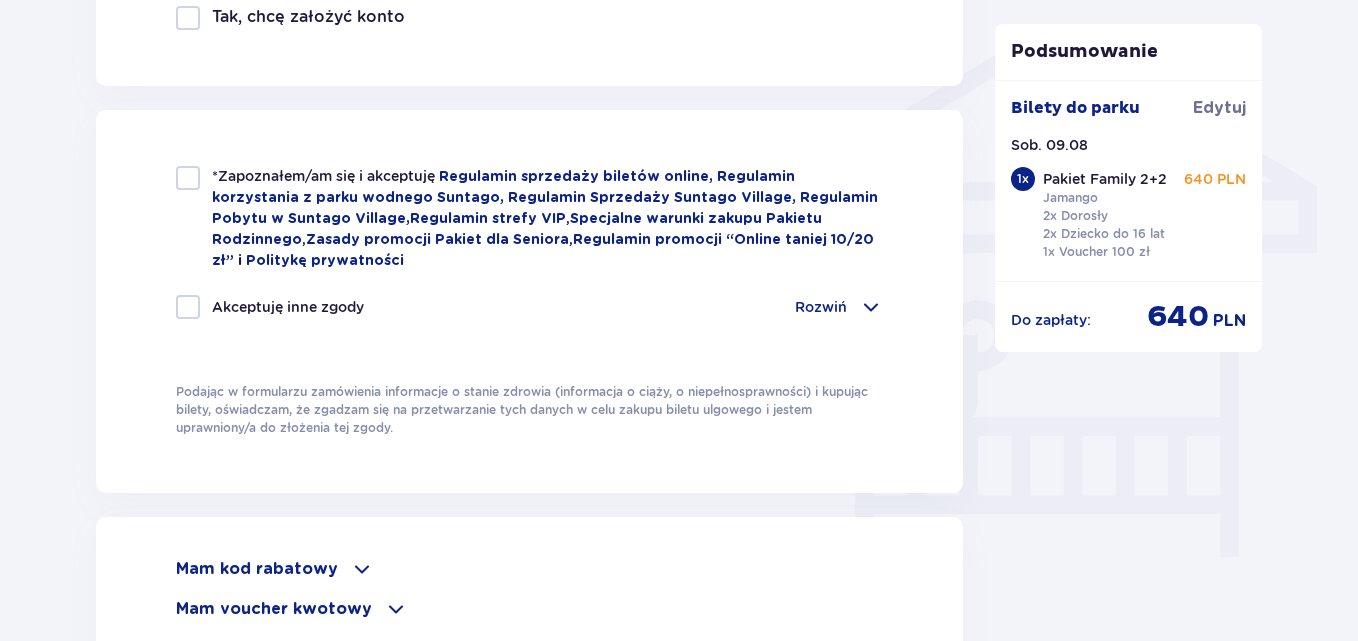 click at bounding box center [188, 178] 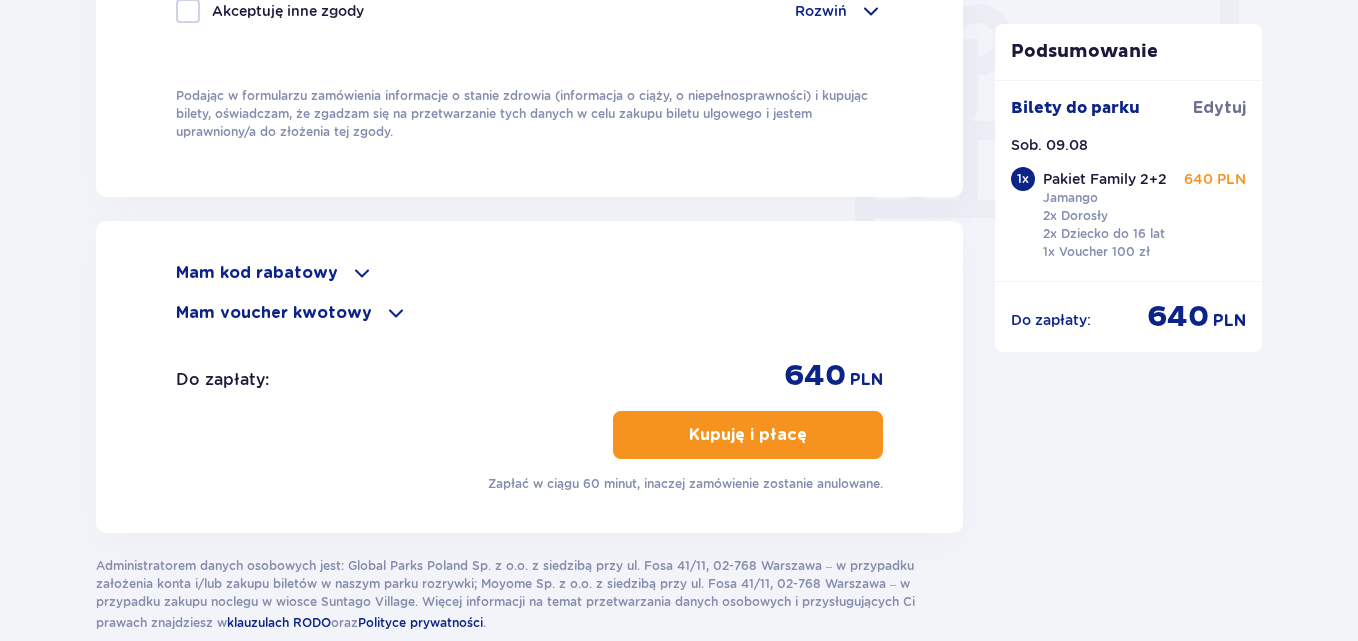 scroll, scrollTop: 1900, scrollLeft: 0, axis: vertical 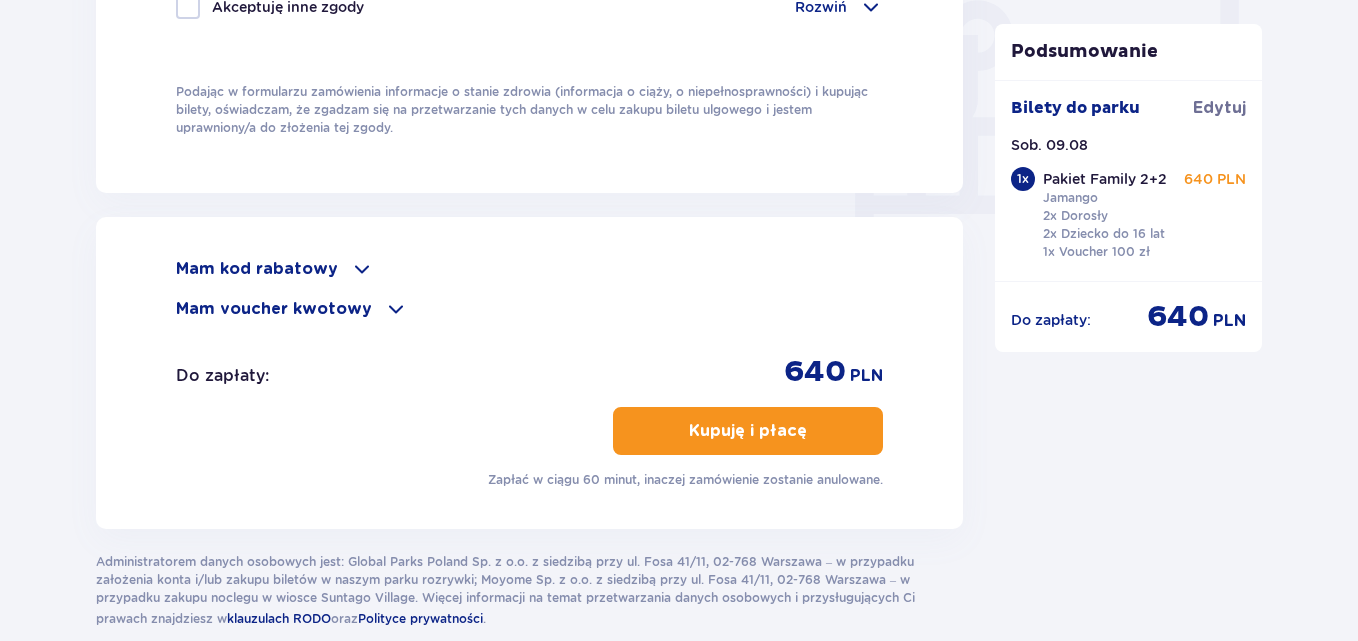 click at bounding box center [396, 309] 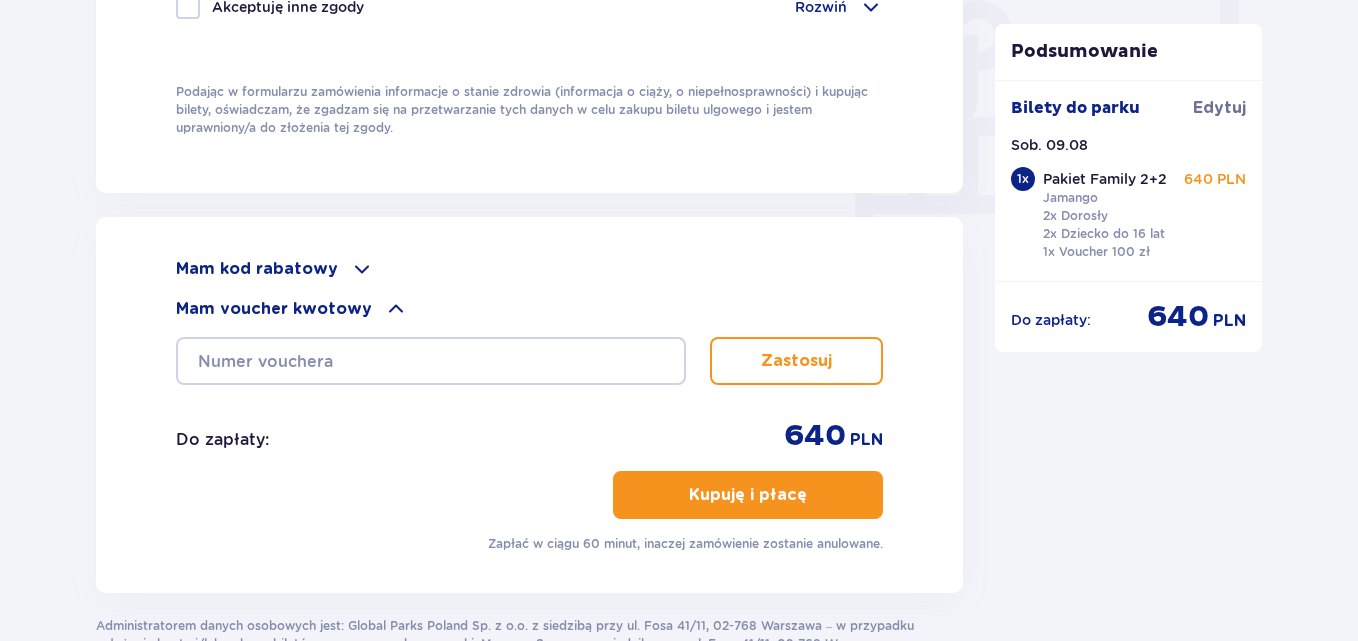click at bounding box center [396, 309] 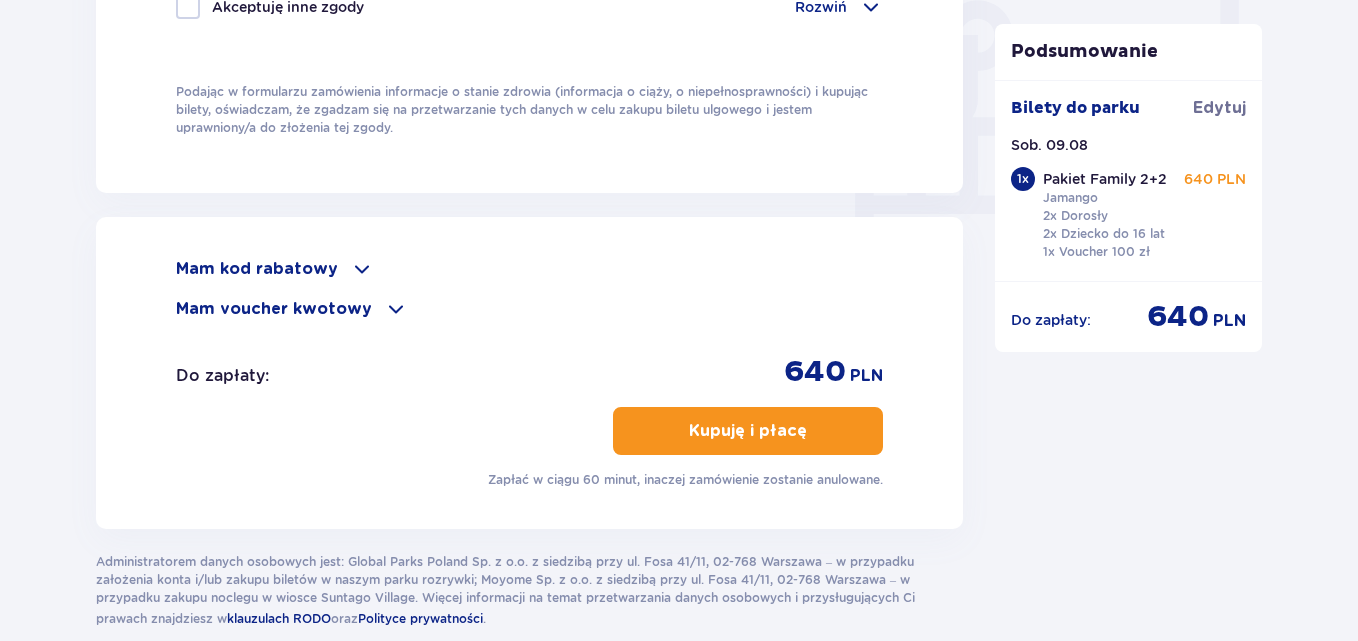 click on "Kupuję i płacę" at bounding box center (748, 431) 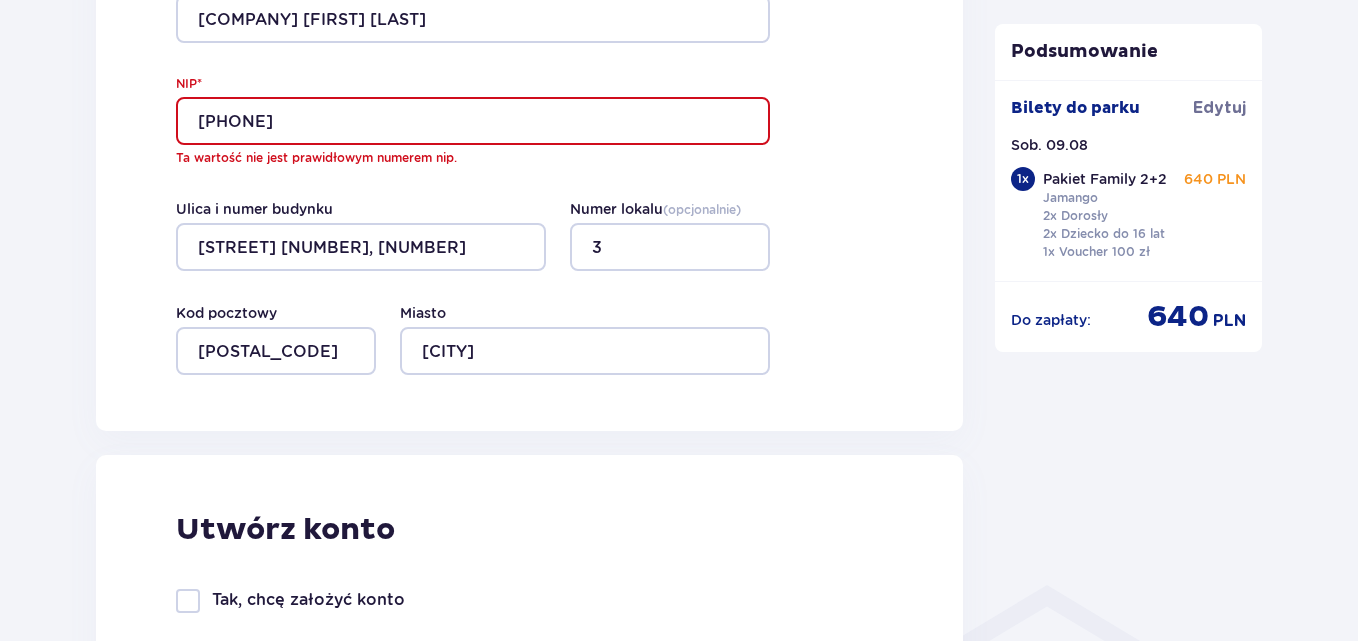 scroll, scrollTop: 1036, scrollLeft: 0, axis: vertical 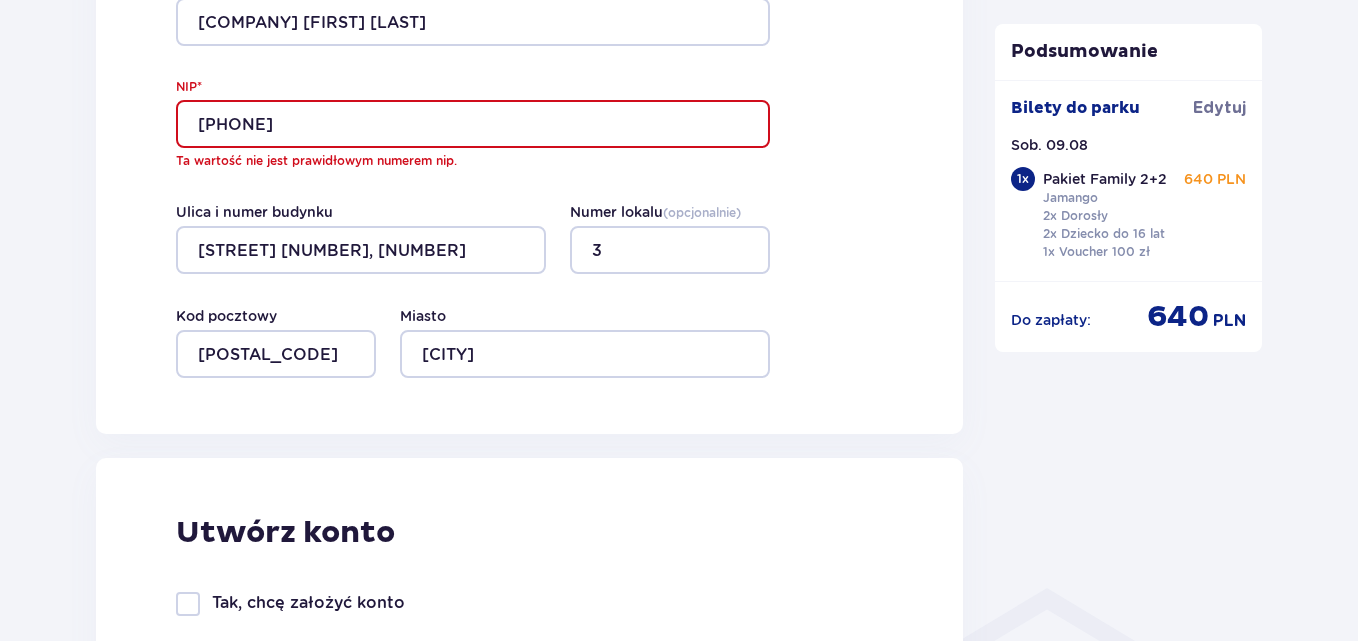 click on "666-173-08-27" at bounding box center (473, 124) 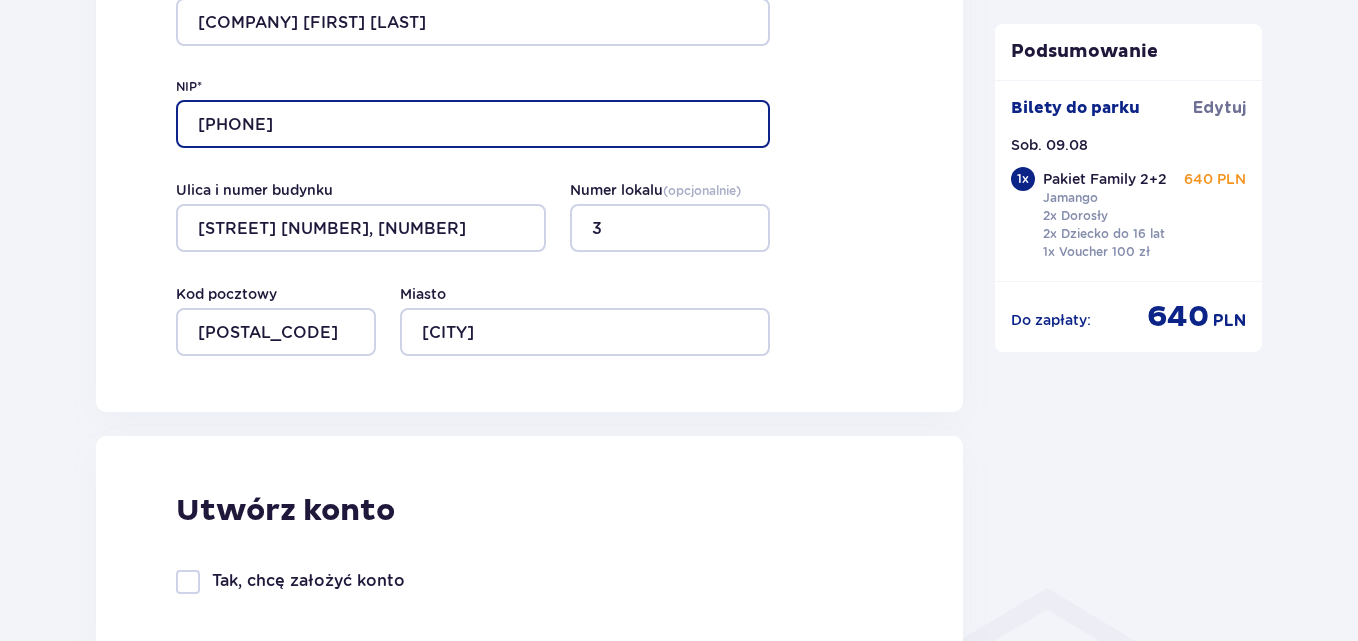 type on "6661730827" 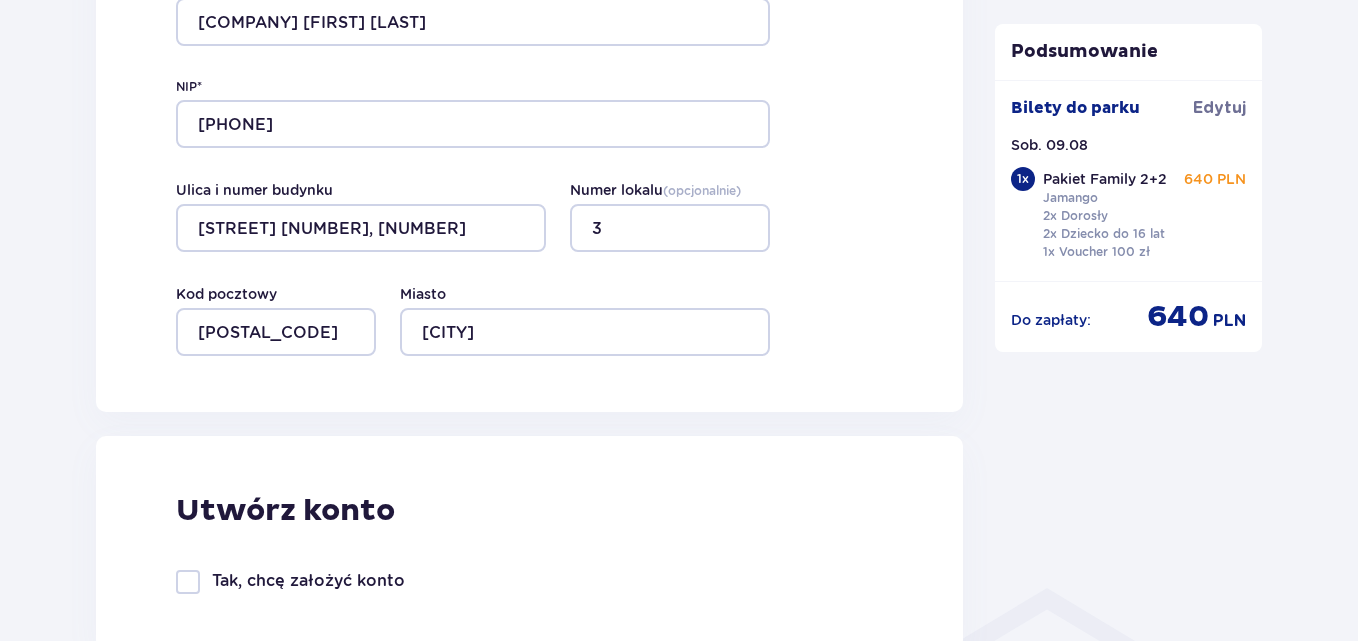 click on "Dane kontaktowe Imię * Radosław Nazwisko * Sochacki Adres e-mail * oskradeksochacki@gmail.com Potwierdź adres e-mail * oskradeksochacki@gmail.com Numer telefonu * +48600923217 Numer telefonu, wraz z kodem kraju, np. 48 ​123 ​456 ​789 Chcę fakturę na firmę Nazwa firmy* OSK Radek Sochacki NIP* 6661730827 Ulica i numer budynku Osiedlowa 5, 3 Numer lokalu  ( opcjonalnie ) 3 Miasto Kościelec Kod pocztowy 62-604" at bounding box center (529, -169) 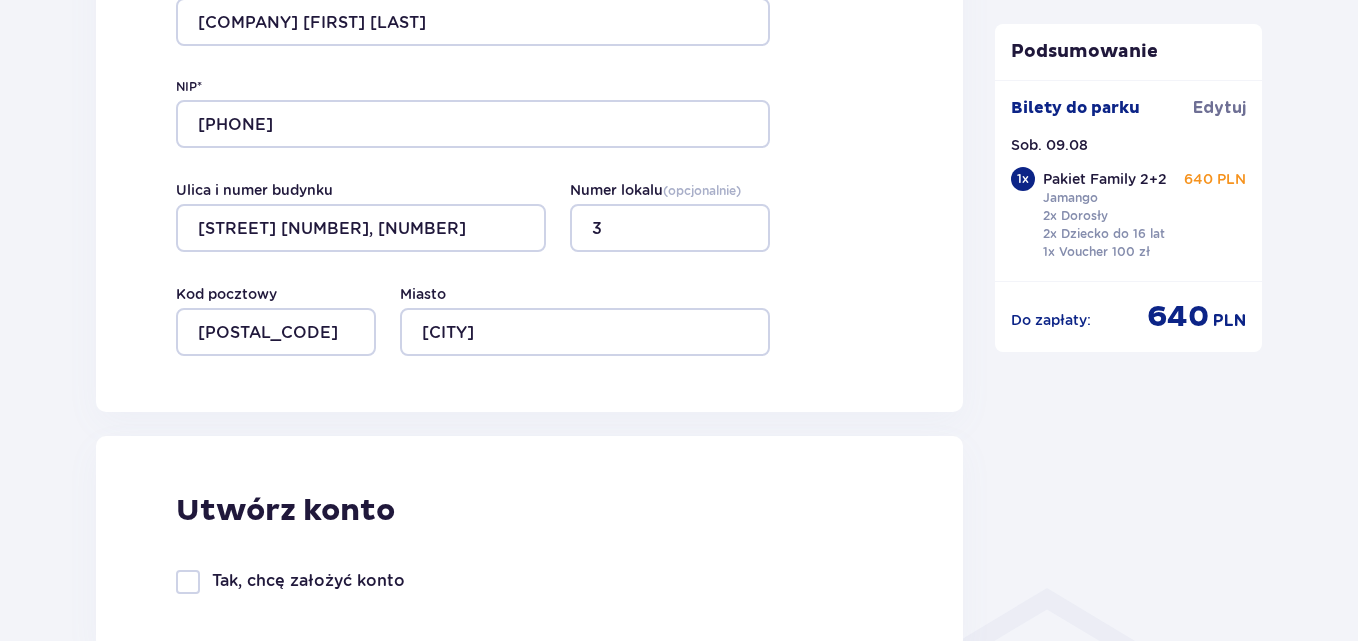 click on "Dane kontaktowe Imię * Radosław Nazwisko * Sochacki Adres e-mail * oskradeksochacki@gmail.com Potwierdź adres e-mail * oskradeksochacki@gmail.com Numer telefonu * +48600923217 Numer telefonu, wraz z kodem kraju, np. 48 ​123 ​456 ​789 Chcę fakturę na firmę Nazwa firmy* OSK Radek Sochacki NIP* 6661730827 Ulica i numer budynku Osiedlowa 5, 3 Numer lokalu  ( opcjonalnie ) 3 Miasto Kościelec Kod pocztowy 62-604" at bounding box center [529, -169] 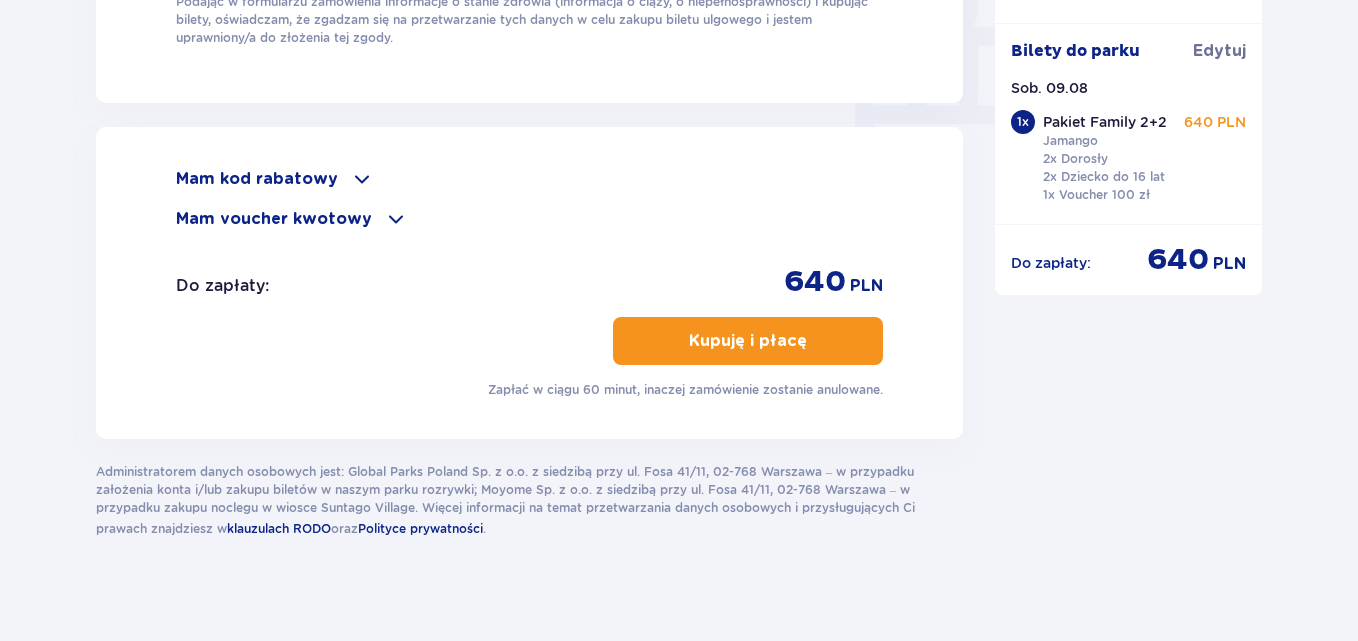 scroll, scrollTop: 2003, scrollLeft: 0, axis: vertical 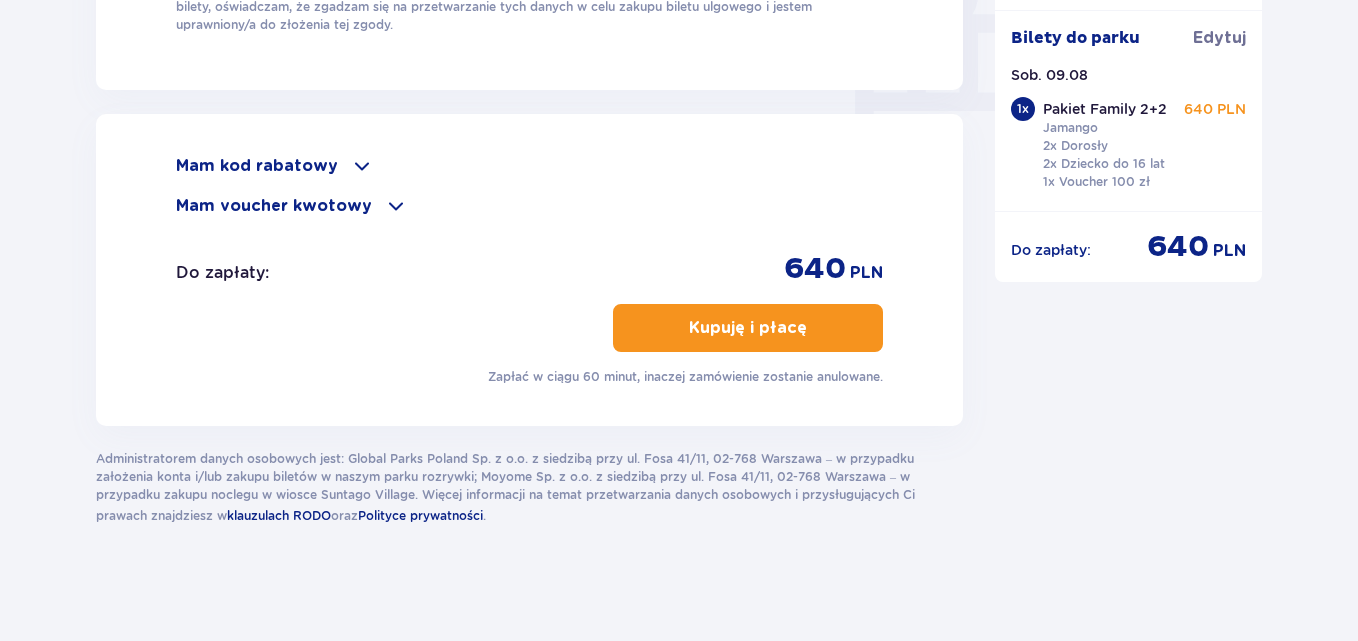 click on "Kupuję i płacę" at bounding box center [748, 328] 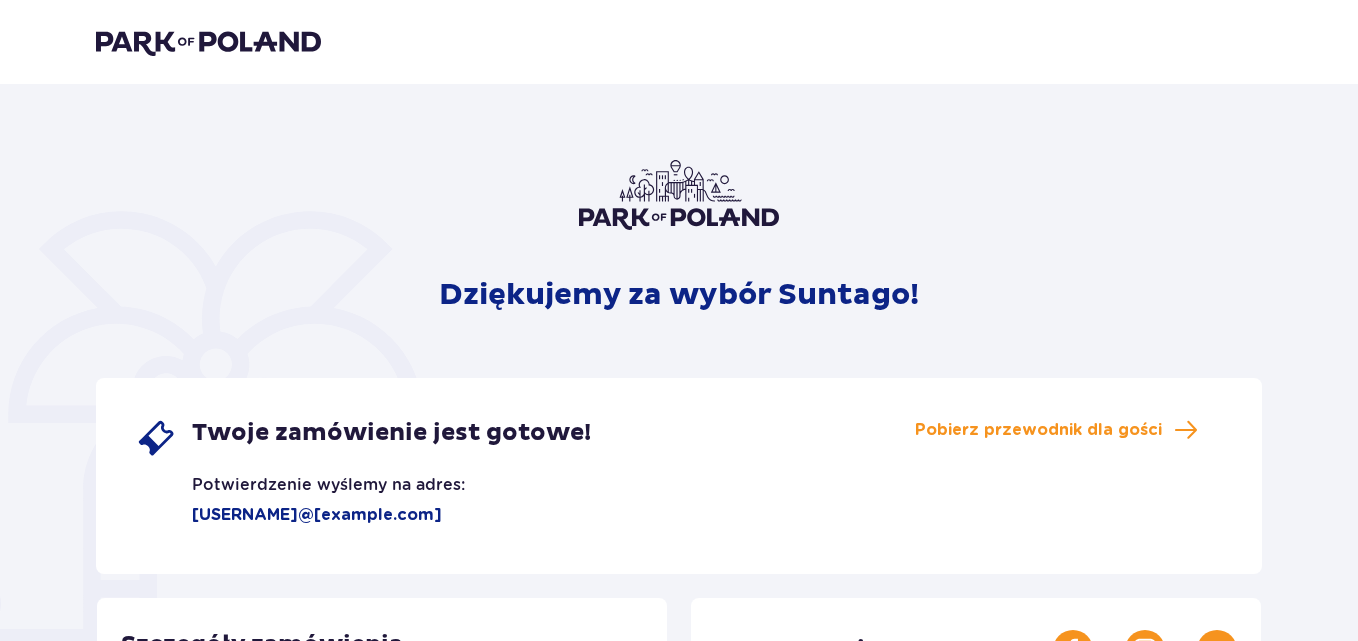 scroll, scrollTop: 0, scrollLeft: 0, axis: both 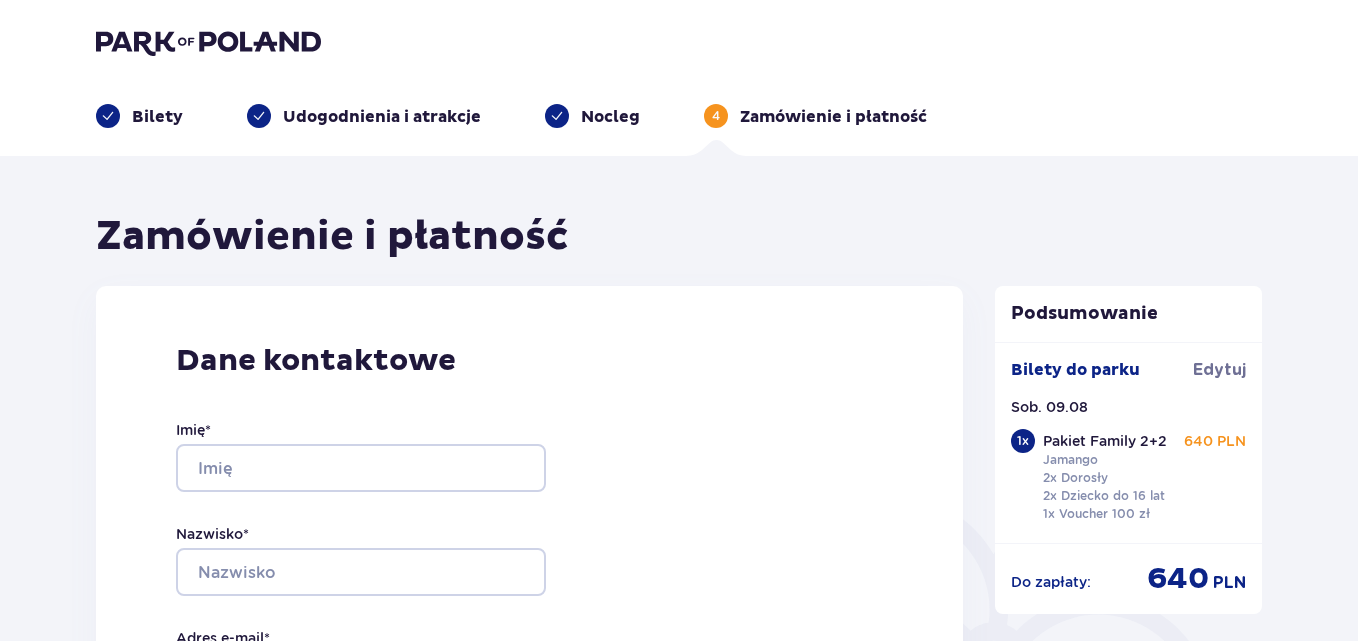 click at bounding box center [208, 42] 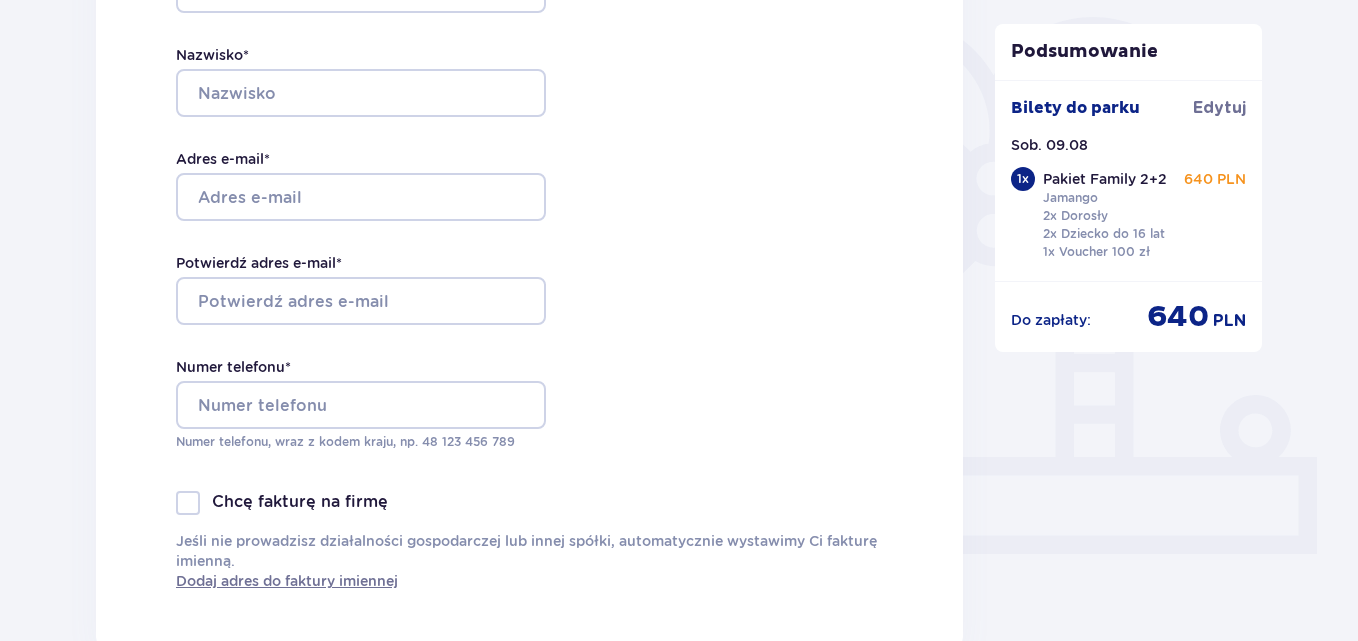 scroll, scrollTop: 1362, scrollLeft: 0, axis: vertical 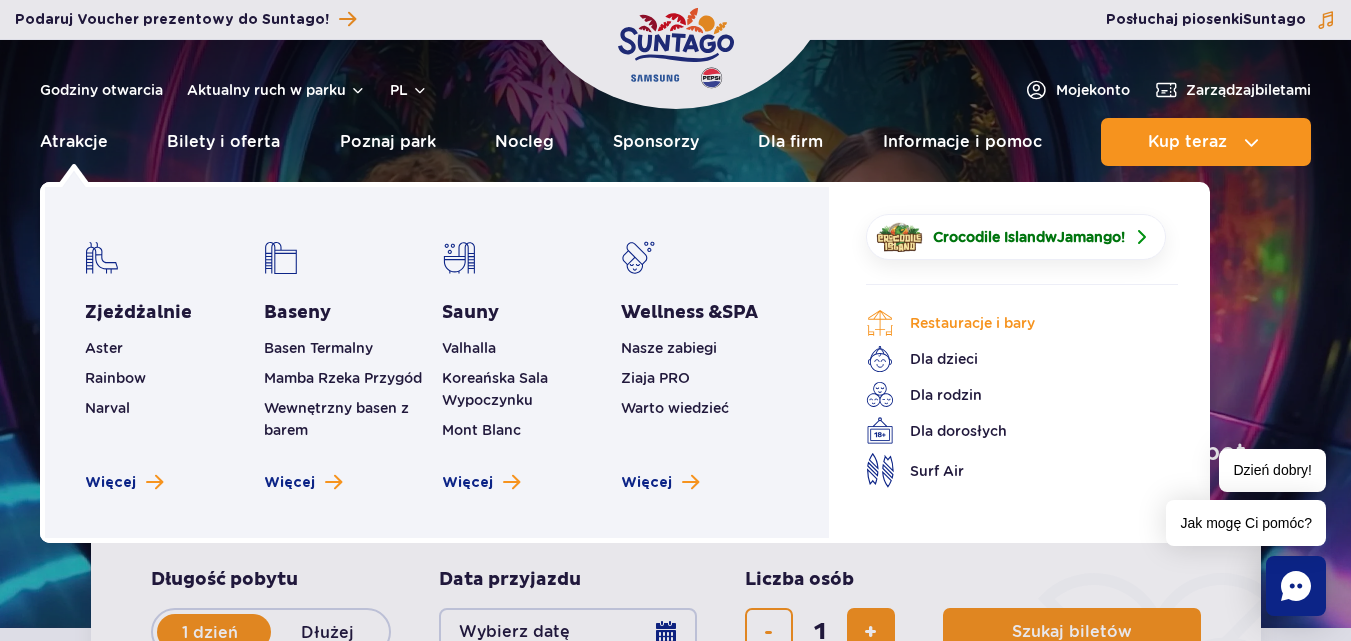 click on "Restauracje i bary" at bounding box center [1007, 323] 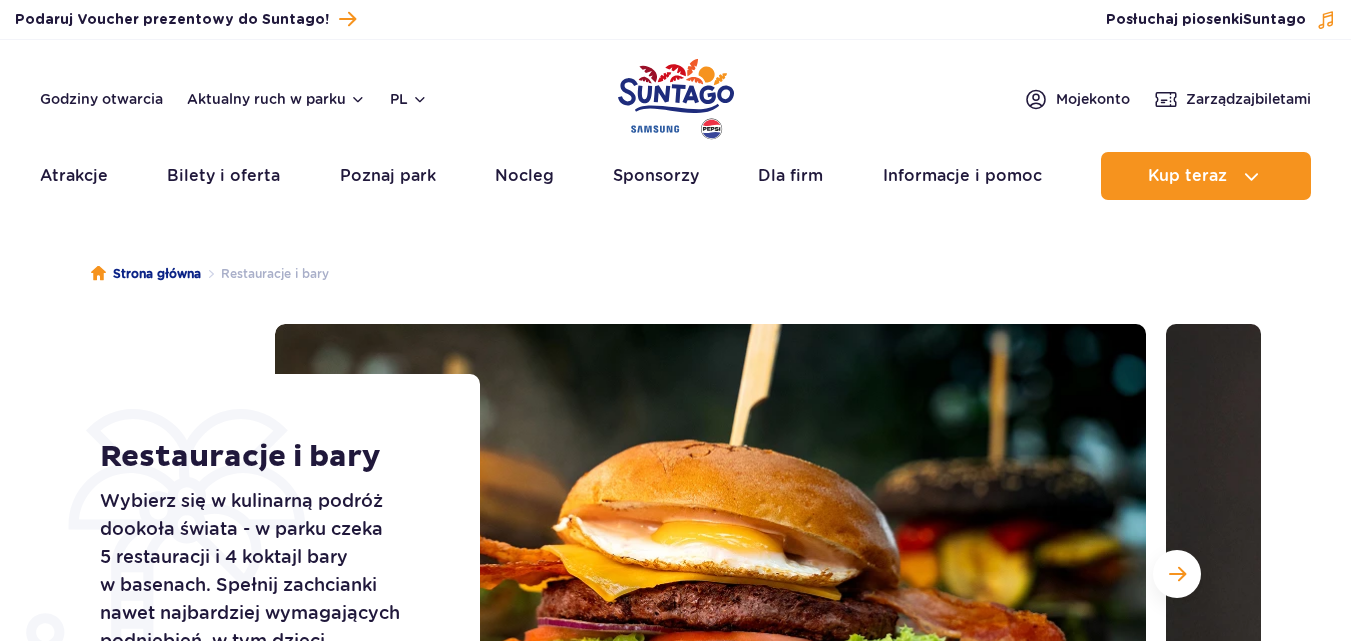 scroll, scrollTop: 0, scrollLeft: 0, axis: both 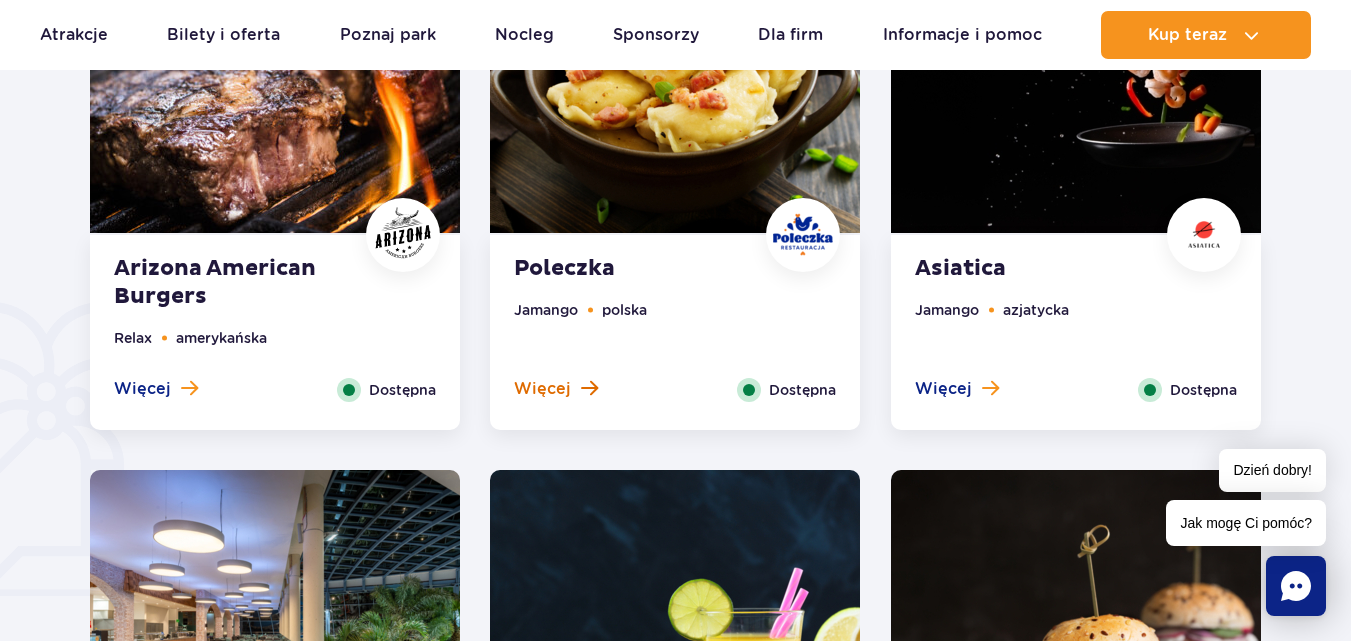 click on "Więcej" at bounding box center [542, 389] 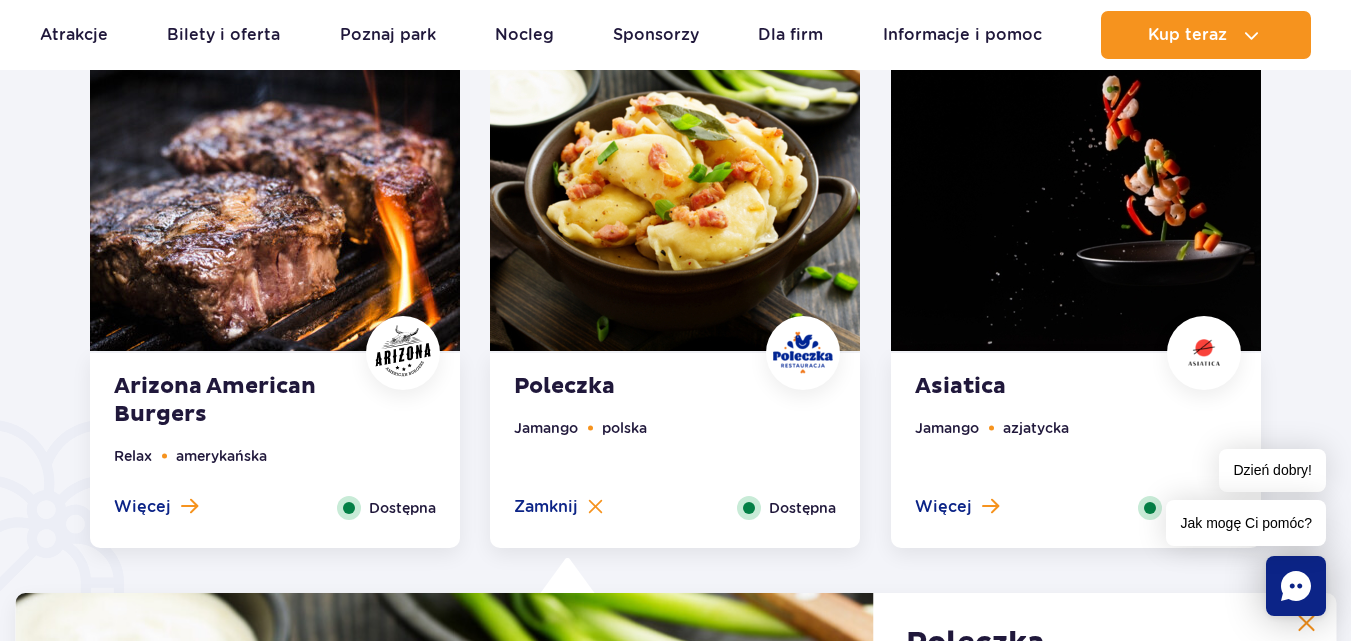 scroll, scrollTop: 1155, scrollLeft: 0, axis: vertical 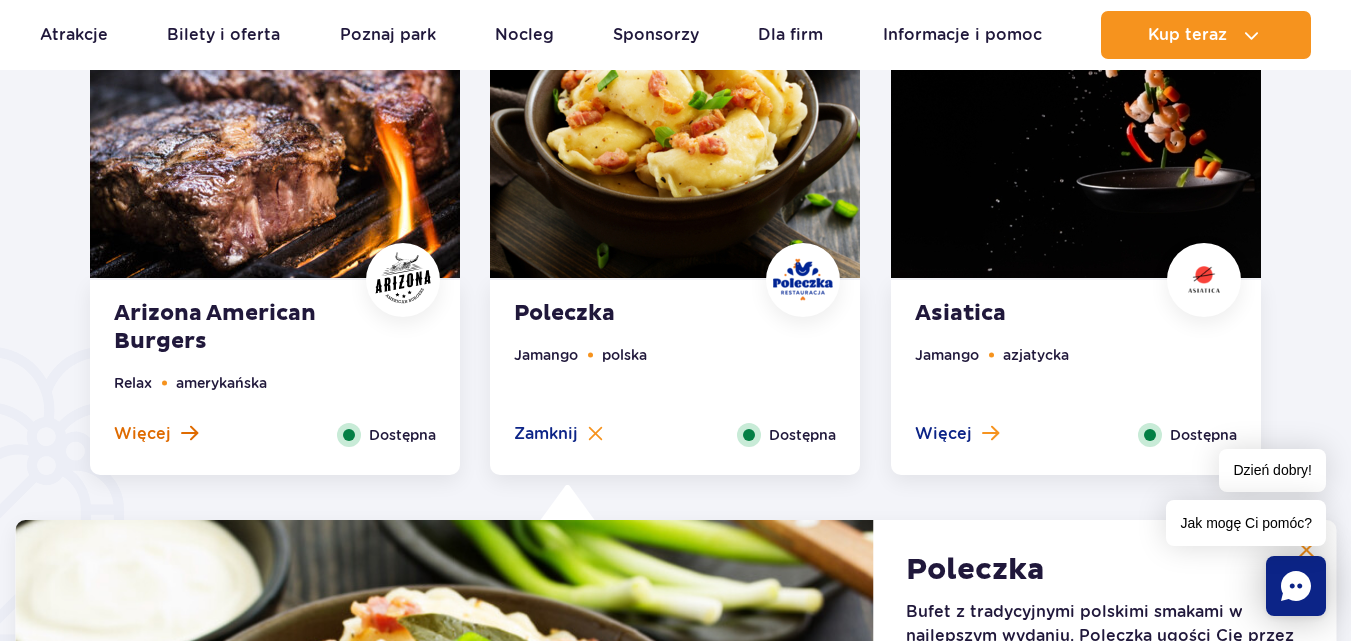 click on "Więcej" at bounding box center (142, 434) 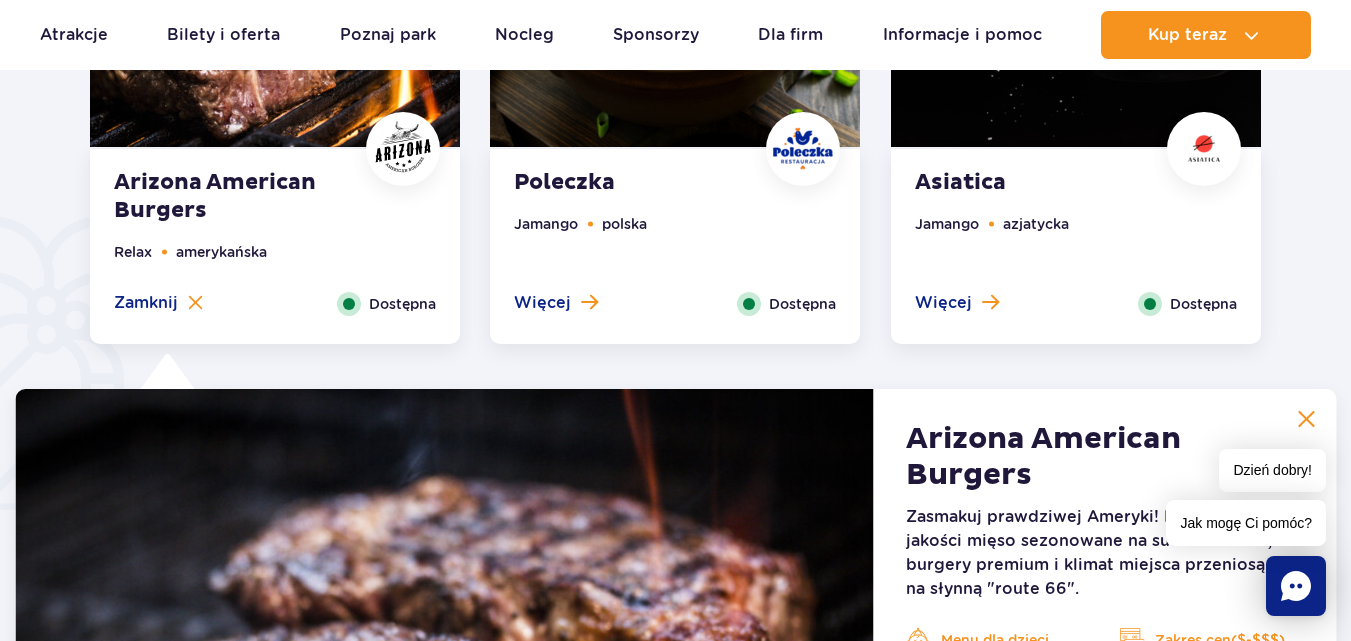 scroll, scrollTop: 1055, scrollLeft: 0, axis: vertical 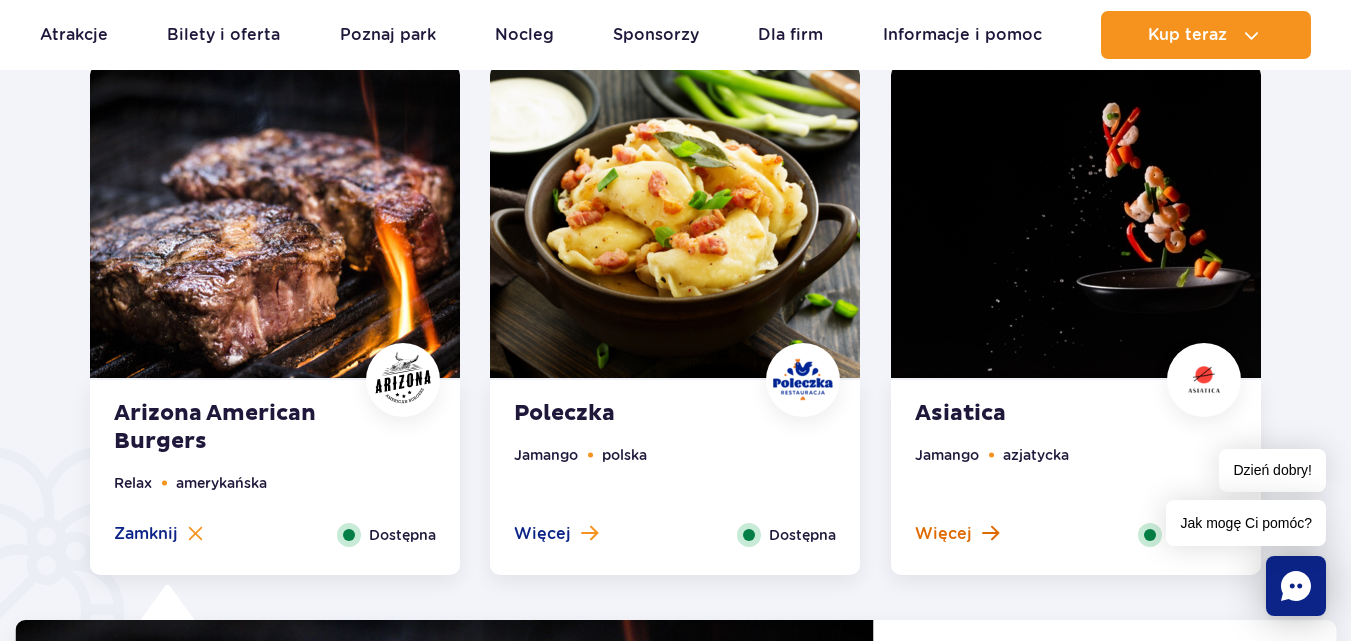 click on "Więcej" at bounding box center (943, 534) 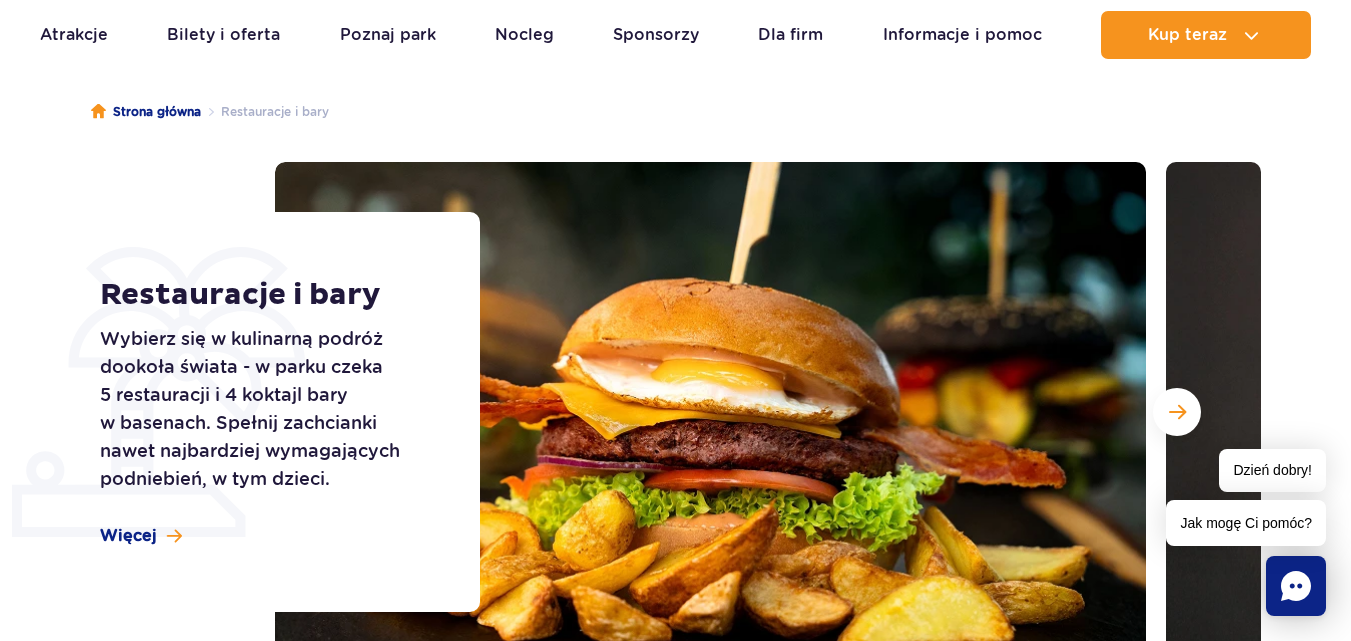 scroll, scrollTop: 0, scrollLeft: 0, axis: both 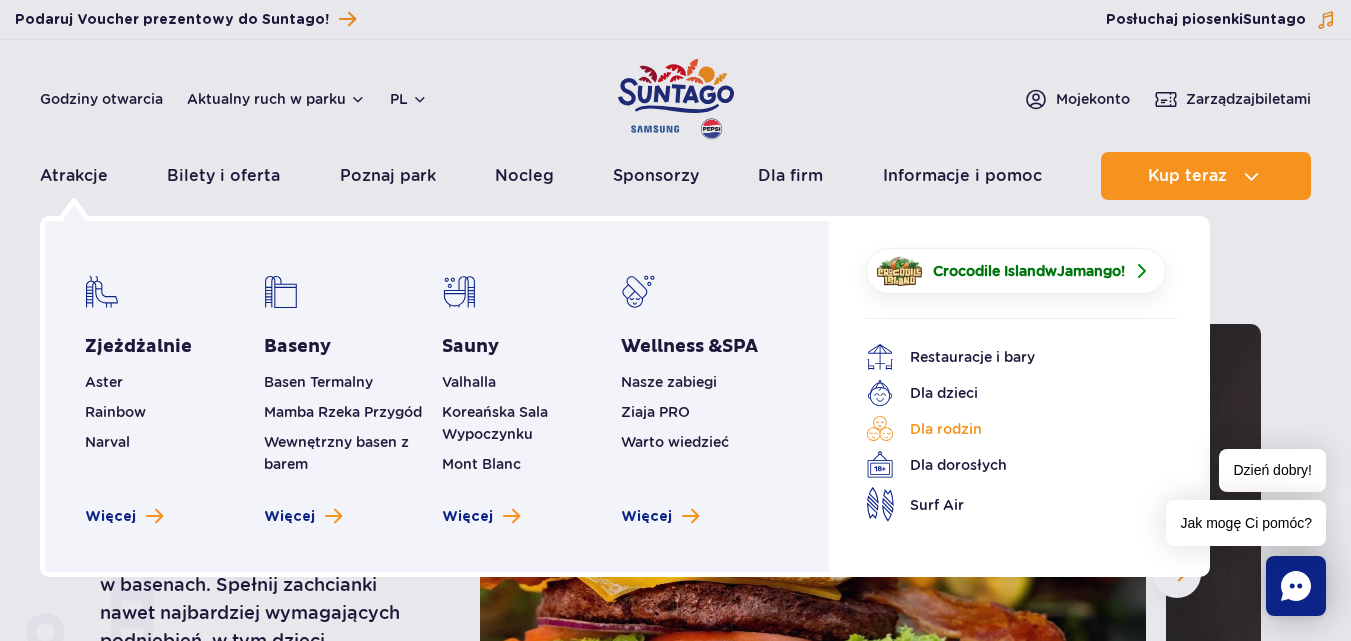 click on "Dla rodzin" at bounding box center [1007, 429] 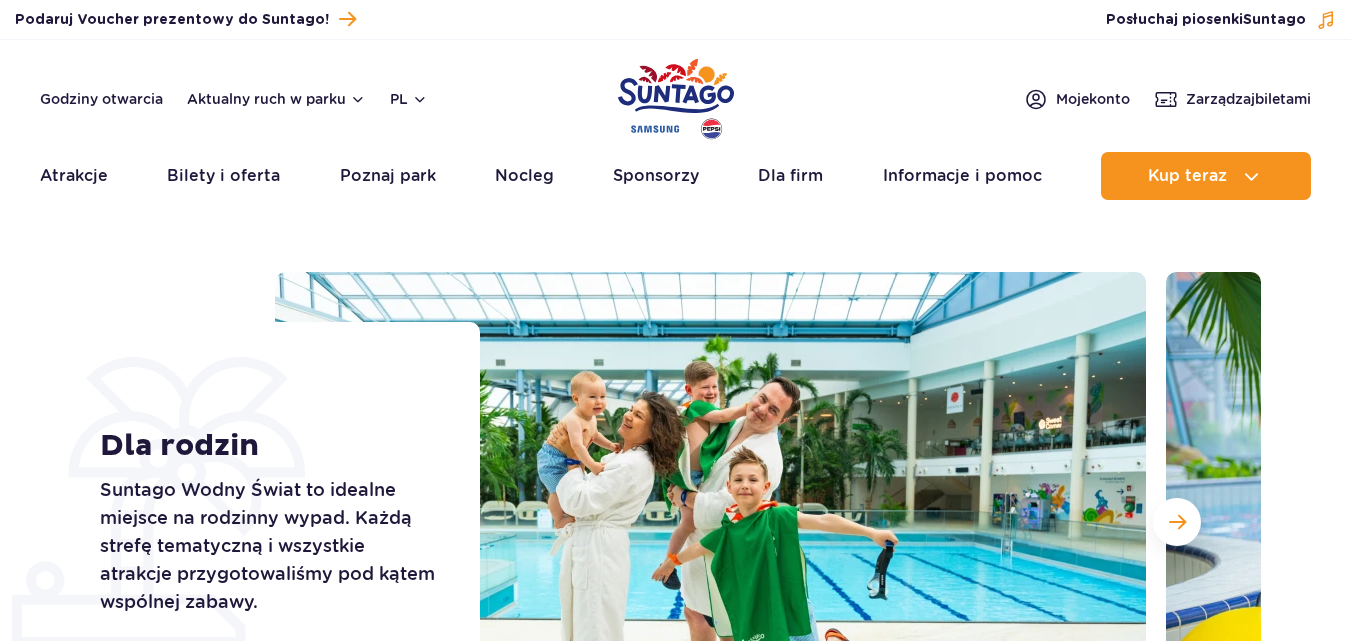 scroll, scrollTop: 0, scrollLeft: 0, axis: both 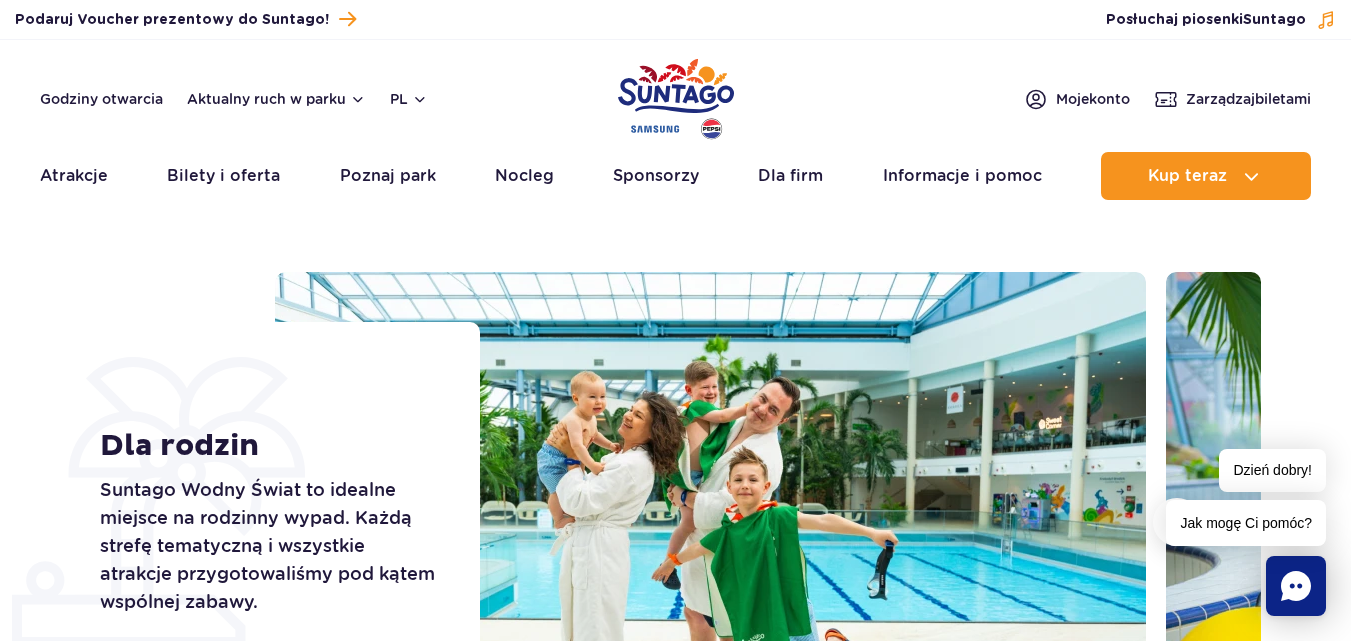 click at bounding box center [676, 99] 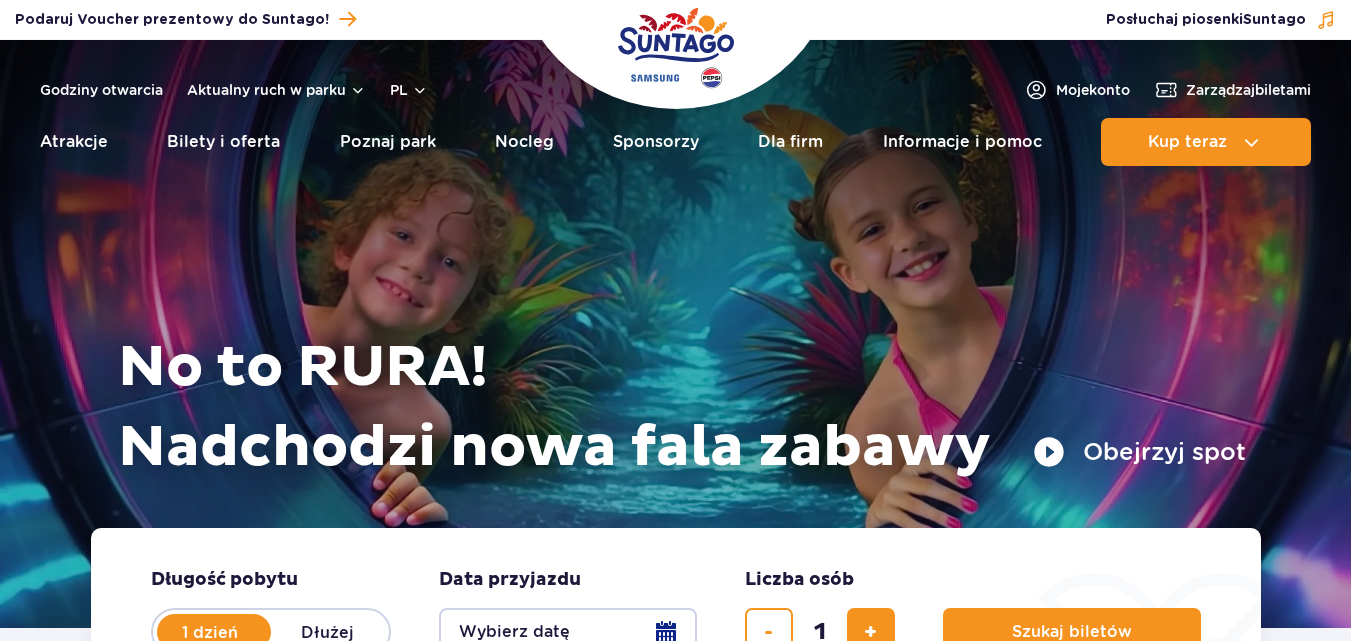 scroll, scrollTop: 0, scrollLeft: 0, axis: both 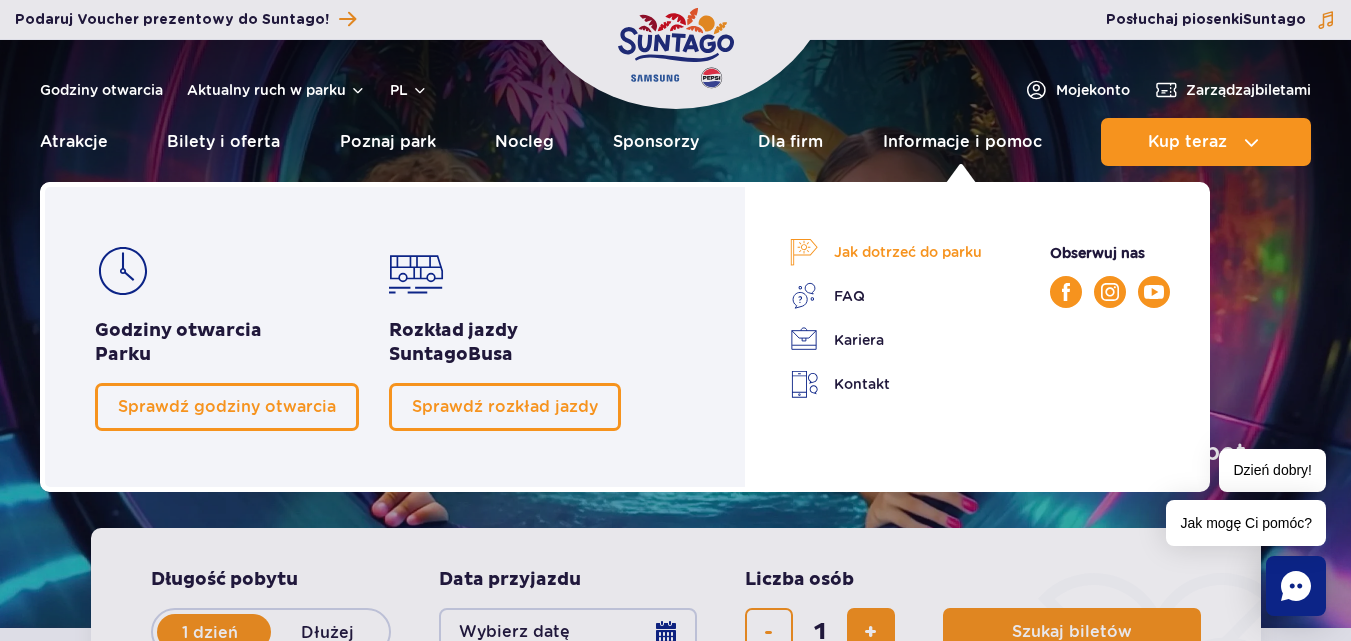 click on "Jak dotrzeć do parku" at bounding box center [886, 252] 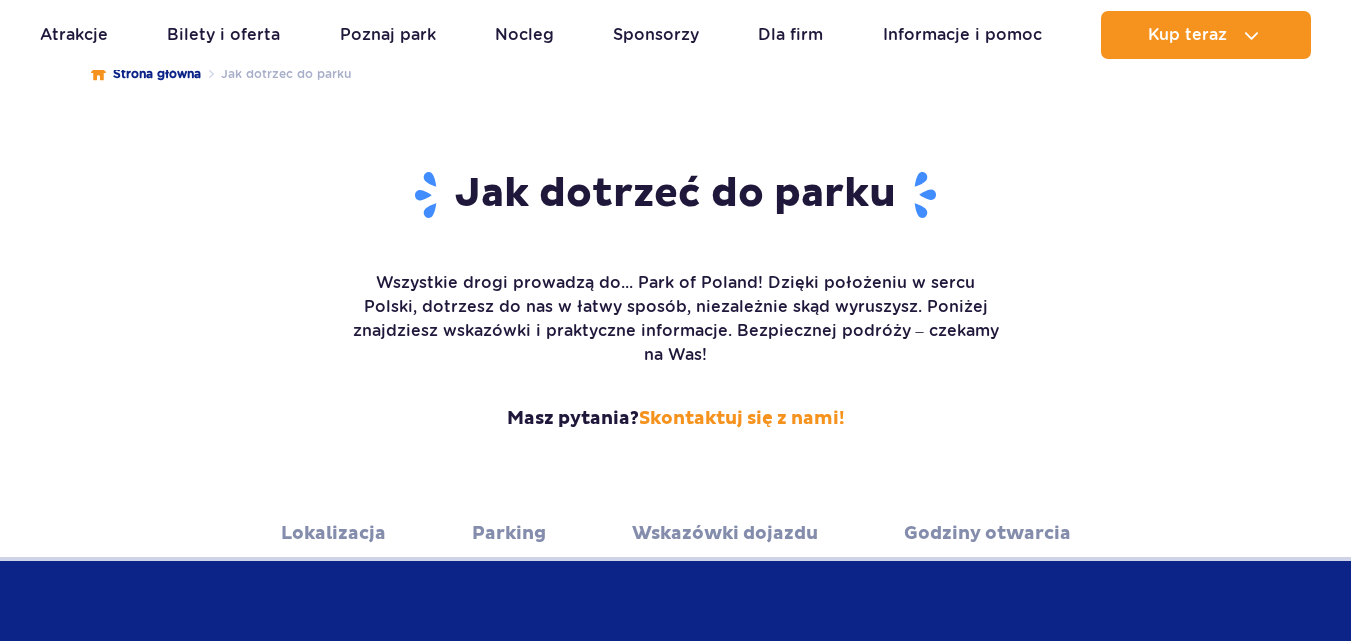 scroll, scrollTop: 200, scrollLeft: 0, axis: vertical 